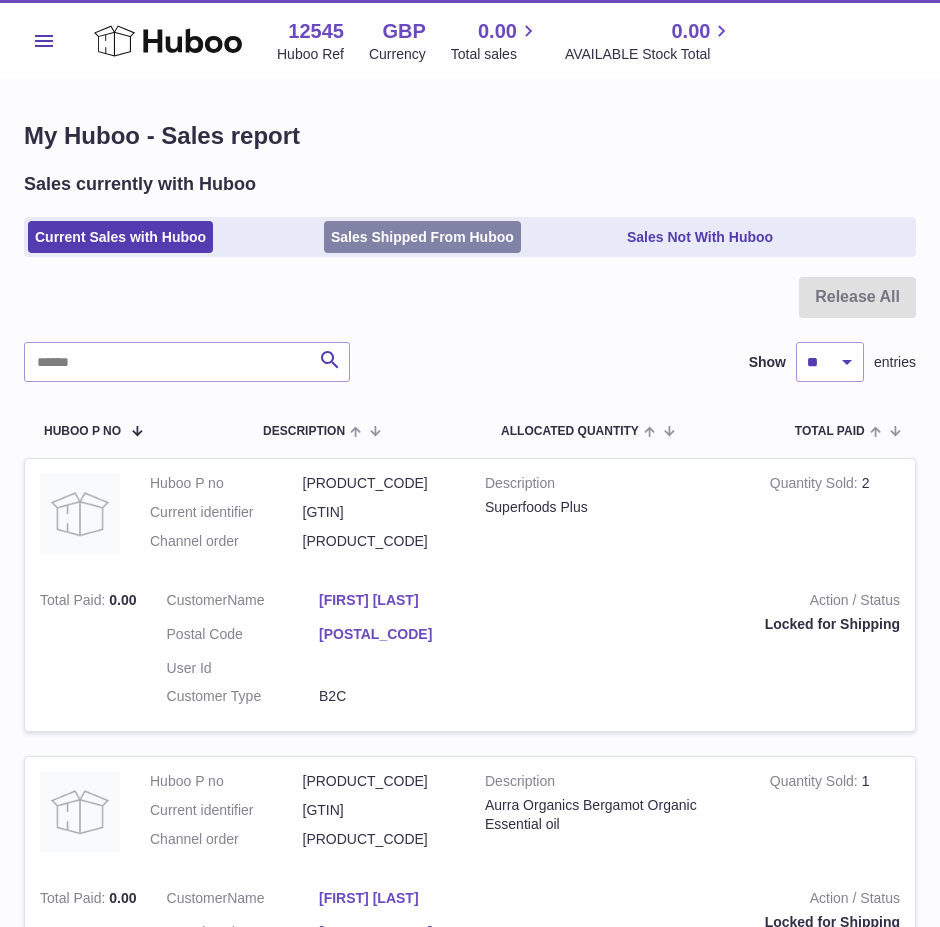 scroll, scrollTop: 0, scrollLeft: 0, axis: both 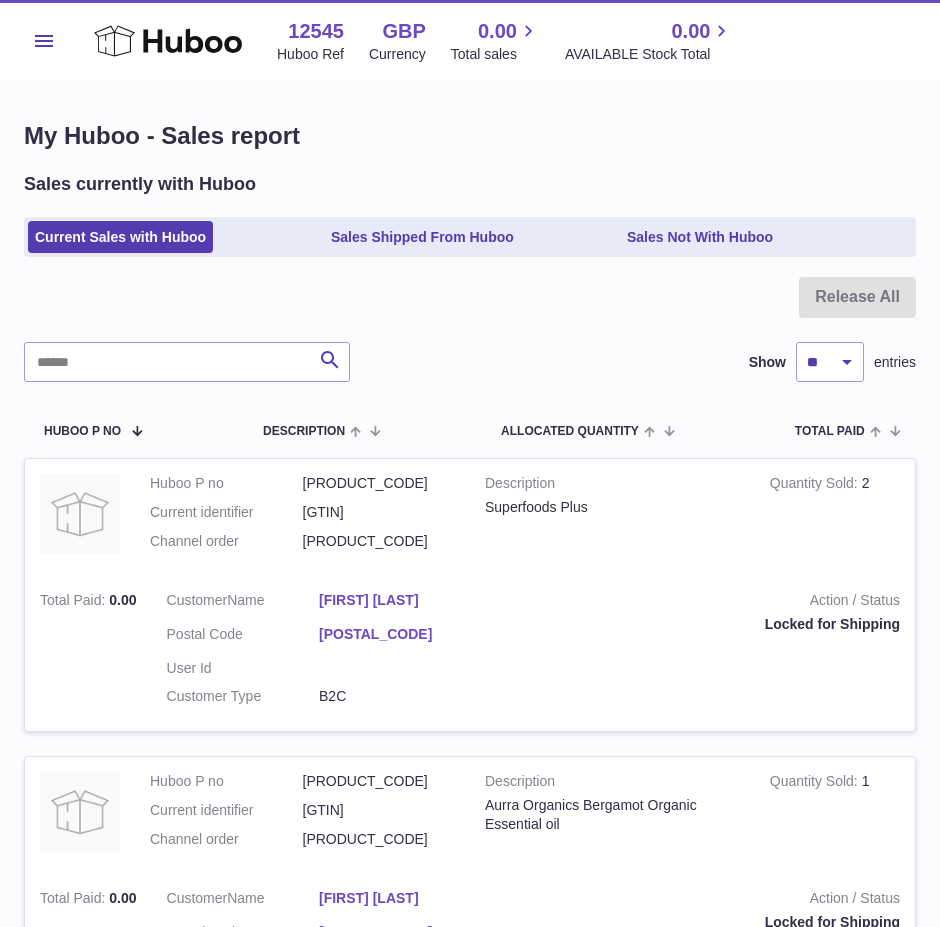 click on "Menu" at bounding box center (44, 41) 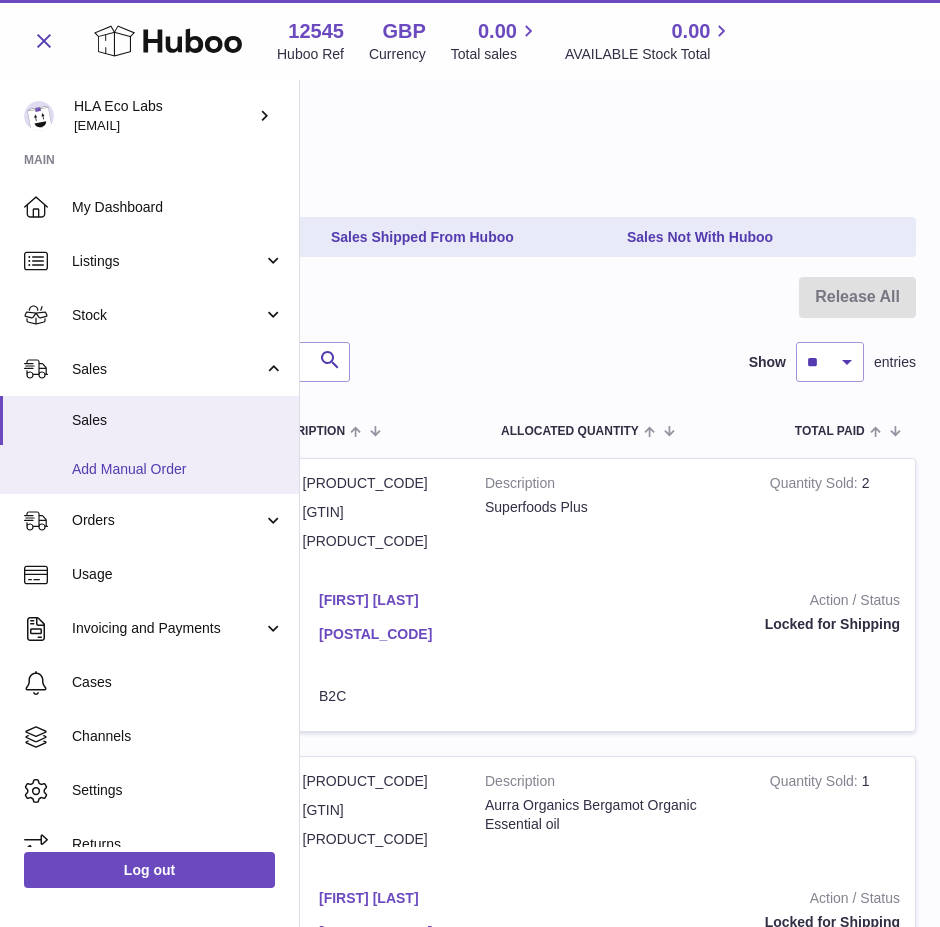 click on "Add Manual Order" at bounding box center (178, 469) 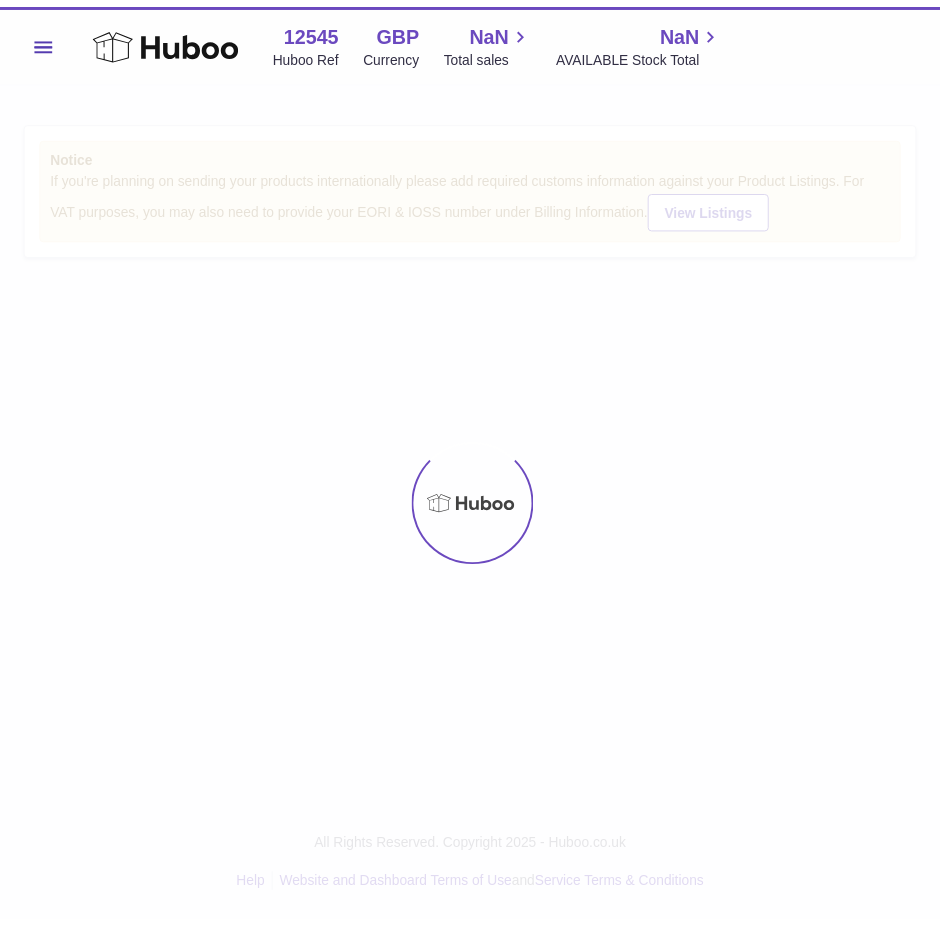 scroll, scrollTop: 0, scrollLeft: 0, axis: both 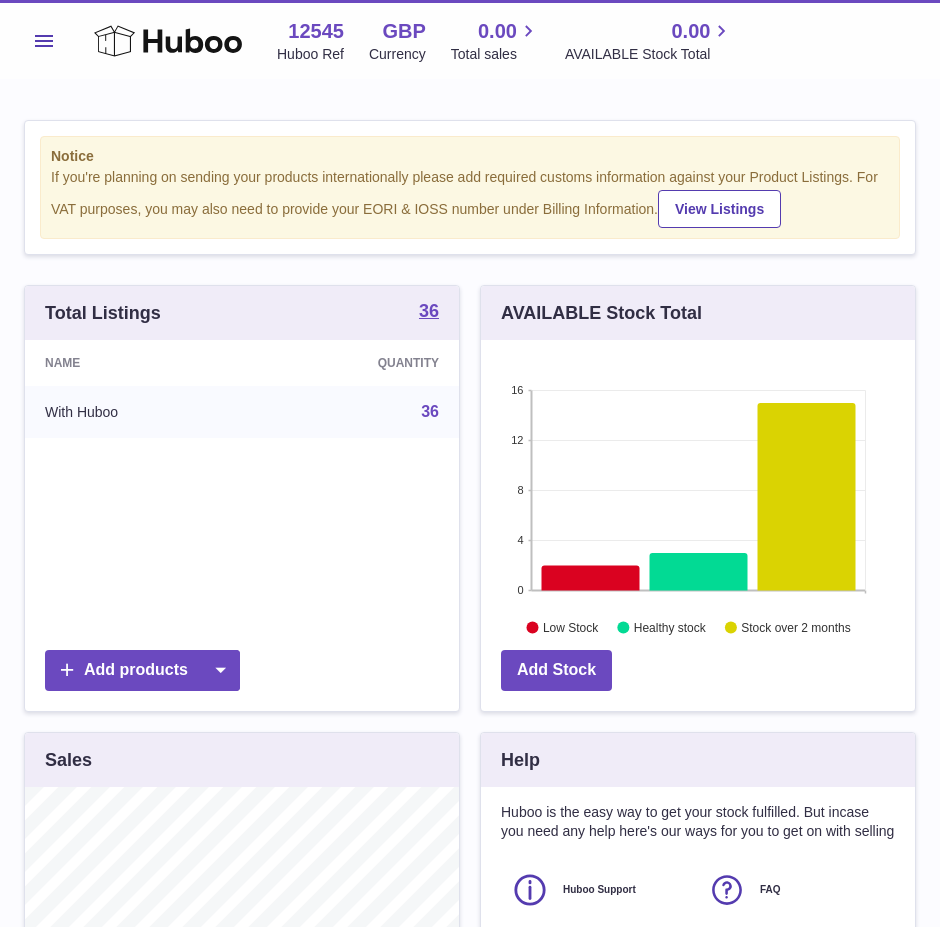 click on "Menu" at bounding box center (44, 41) 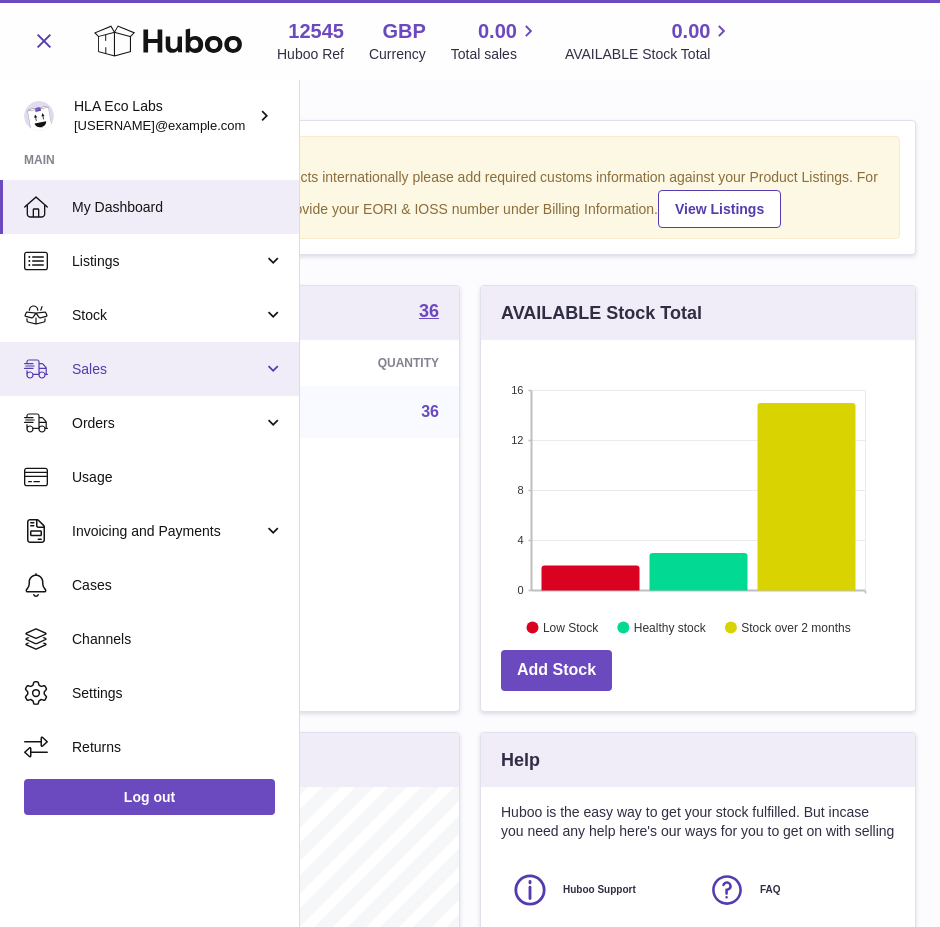 click on "Sales" at bounding box center [149, 369] 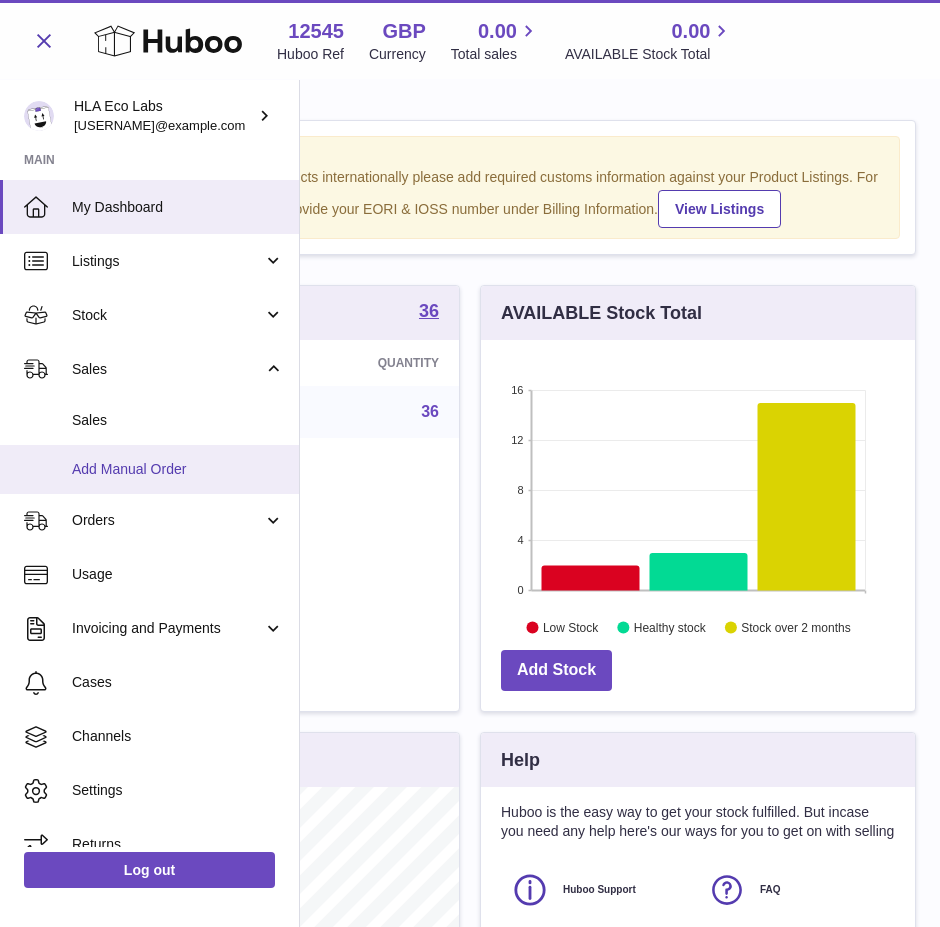 click on "Add Manual Order" at bounding box center [149, 469] 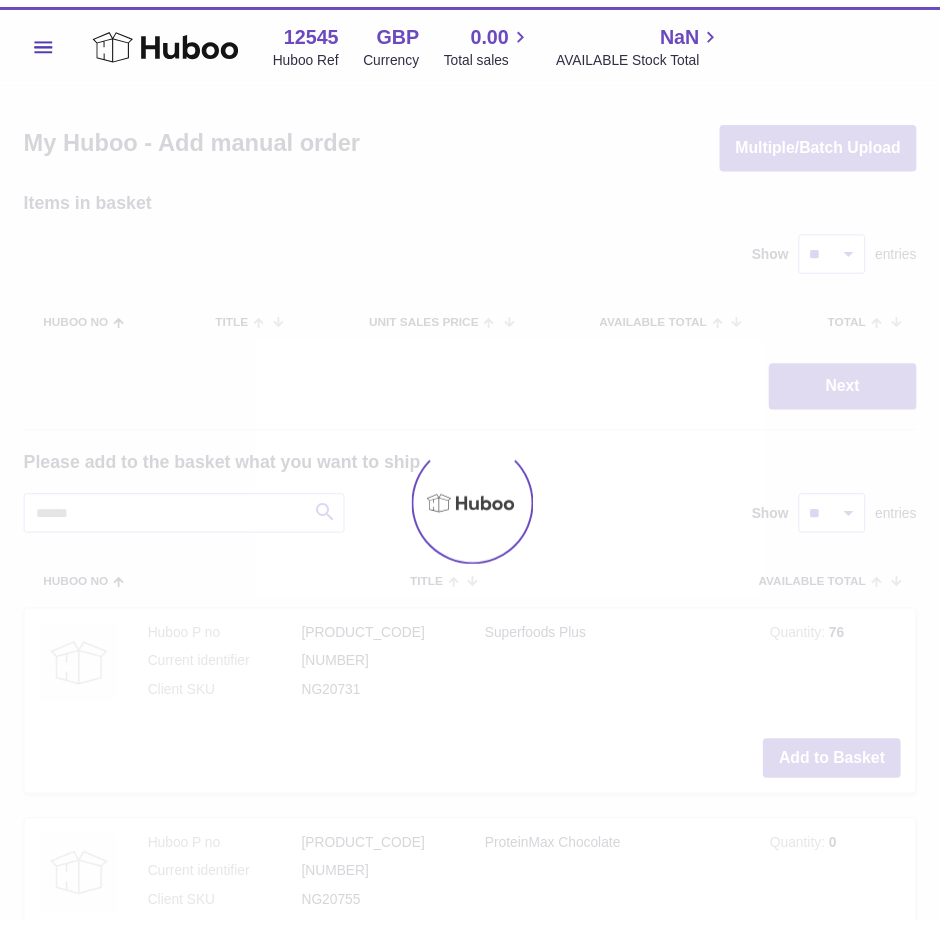scroll, scrollTop: 0, scrollLeft: 0, axis: both 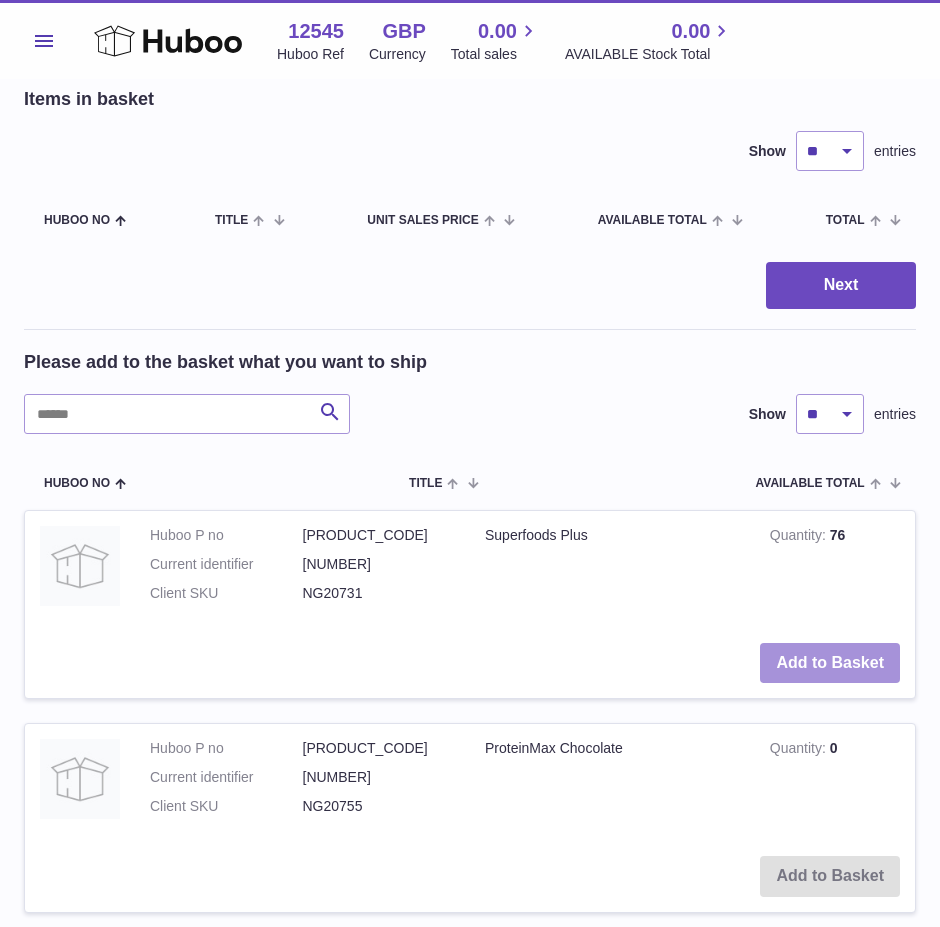 click on "Add to Basket" at bounding box center (830, 663) 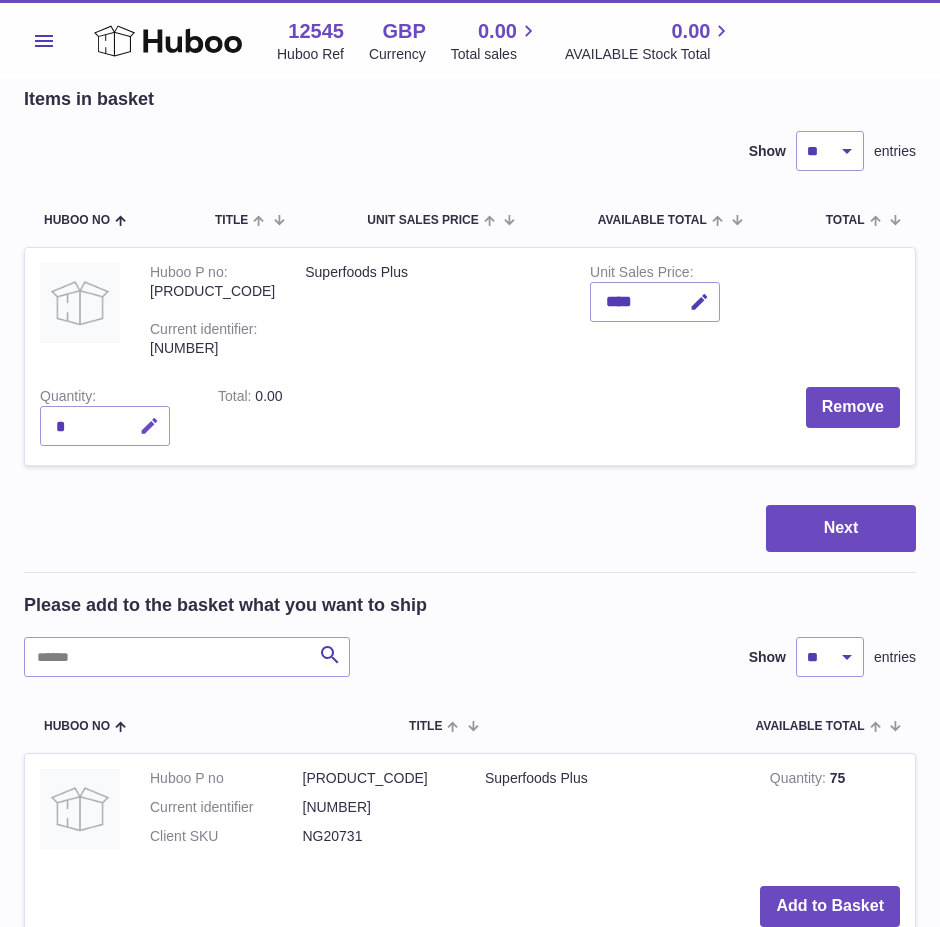 click at bounding box center (149, 426) 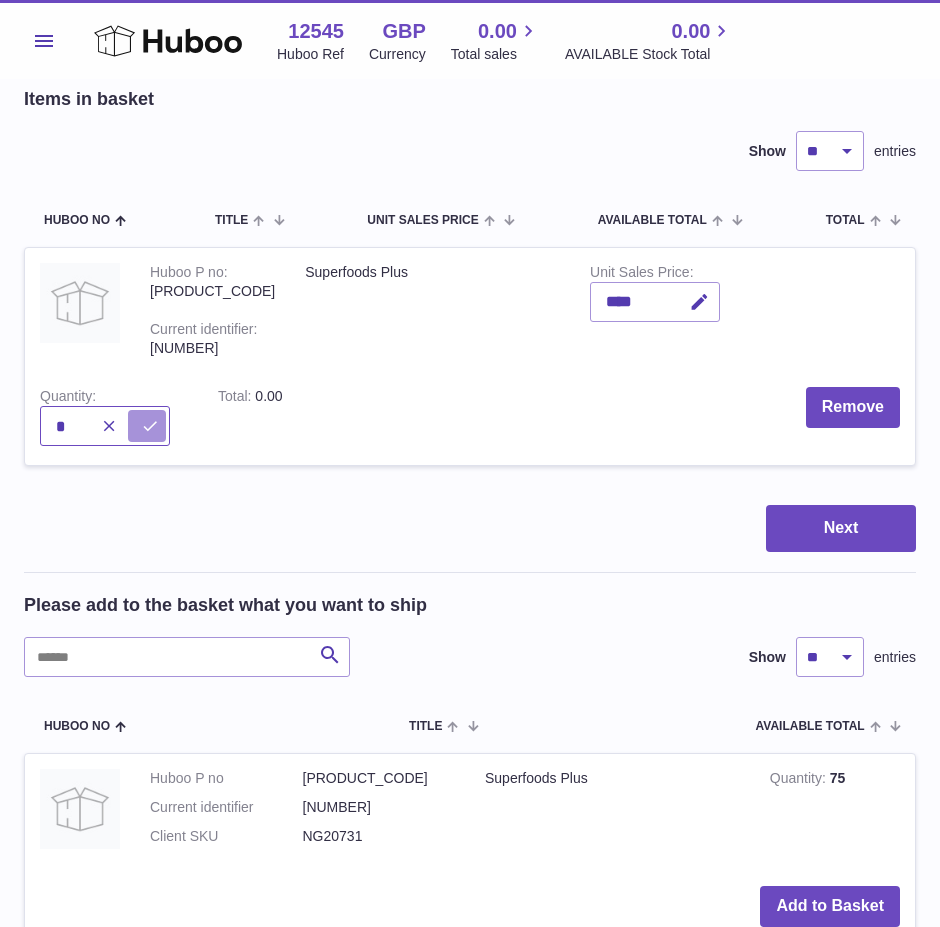 type on "*" 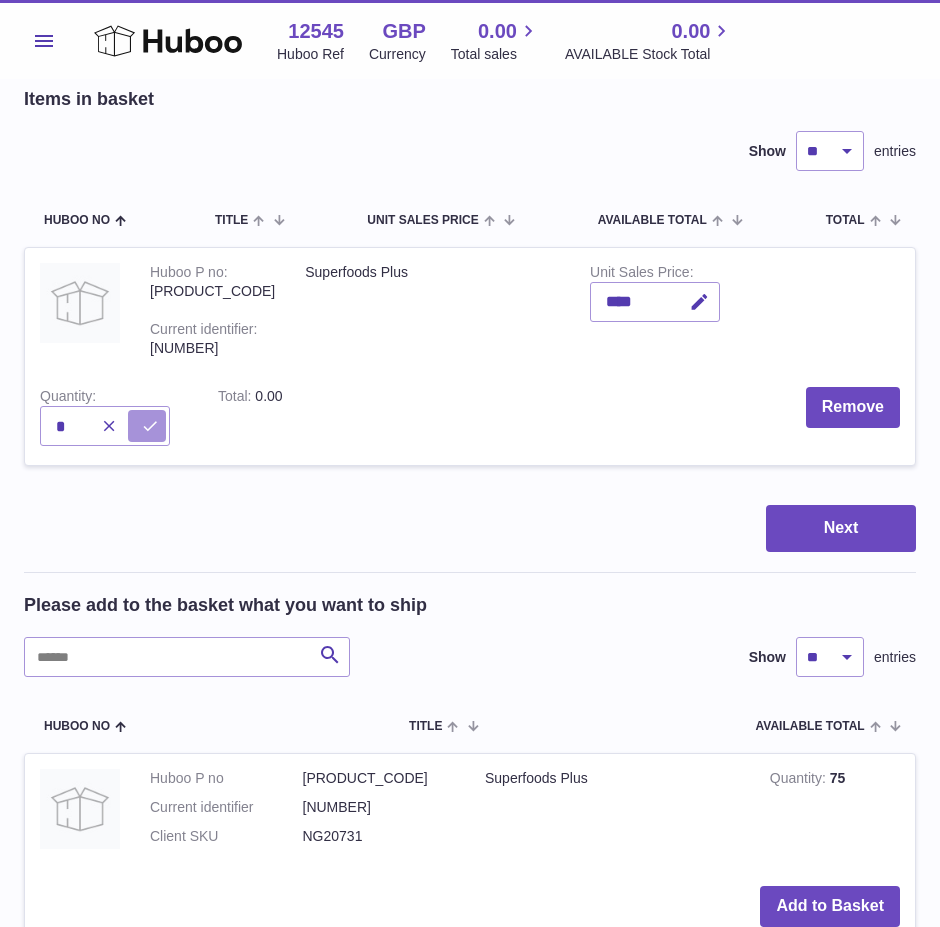 click at bounding box center (150, 426) 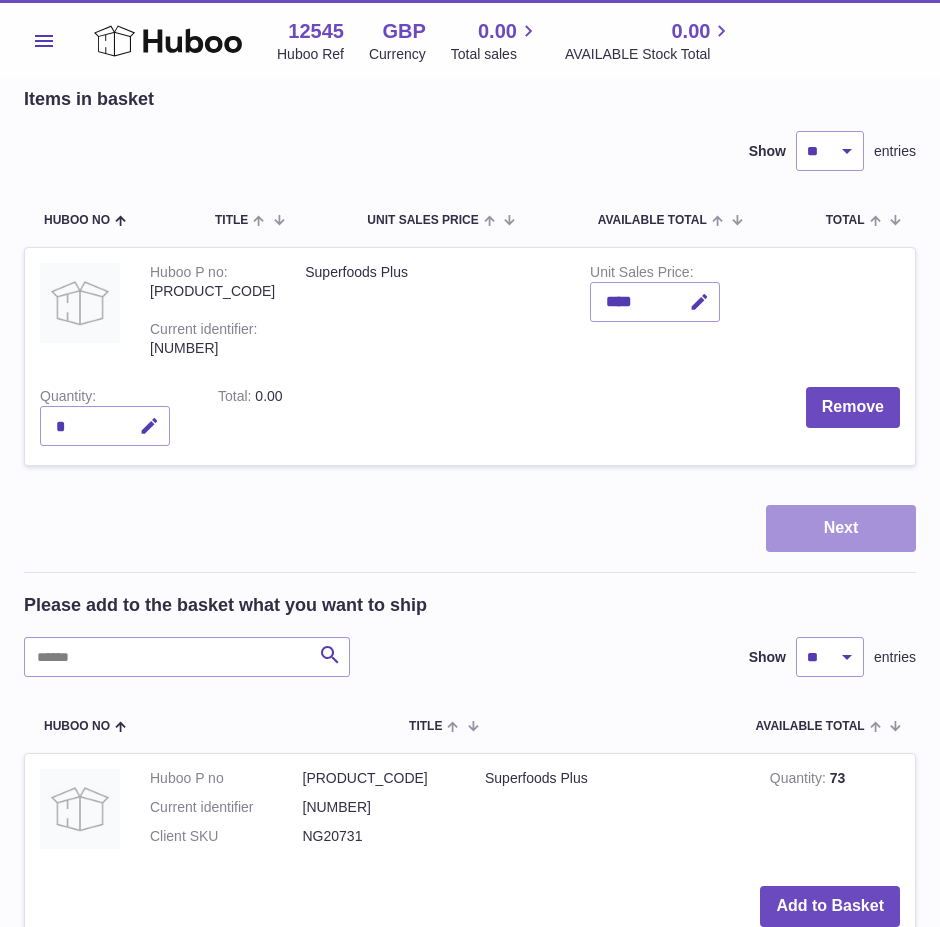 click on "Next" at bounding box center (841, 528) 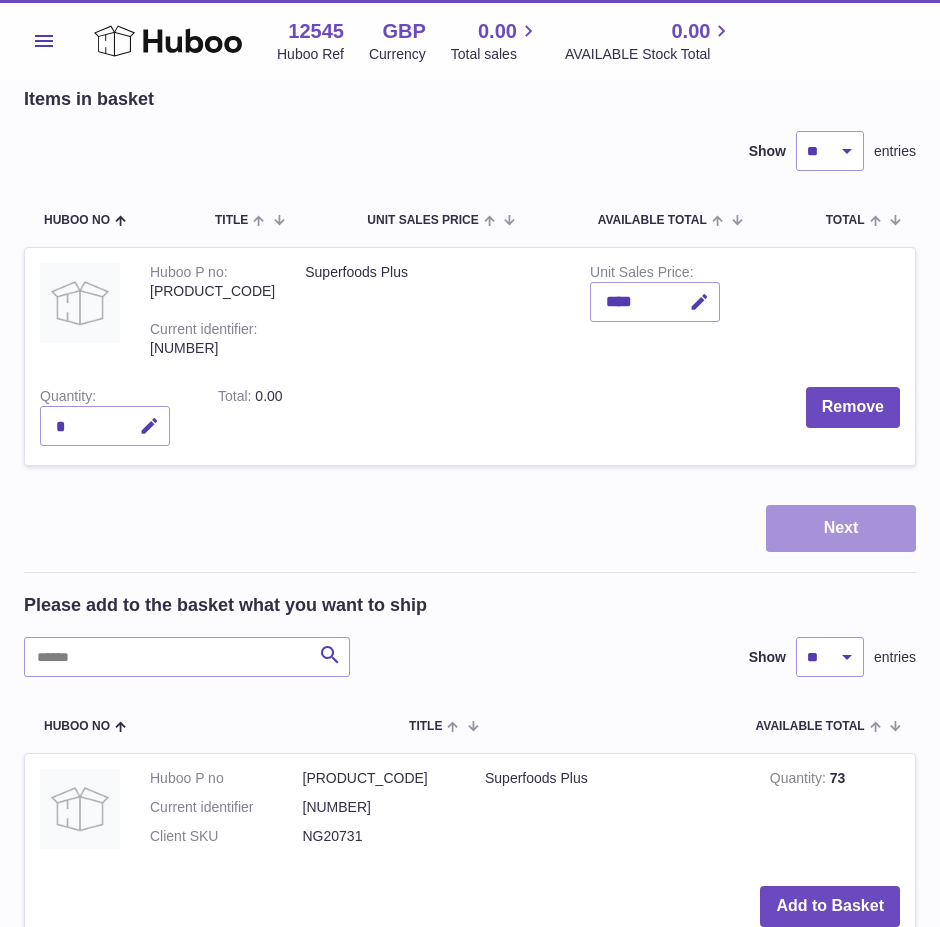 scroll, scrollTop: 0, scrollLeft: 0, axis: both 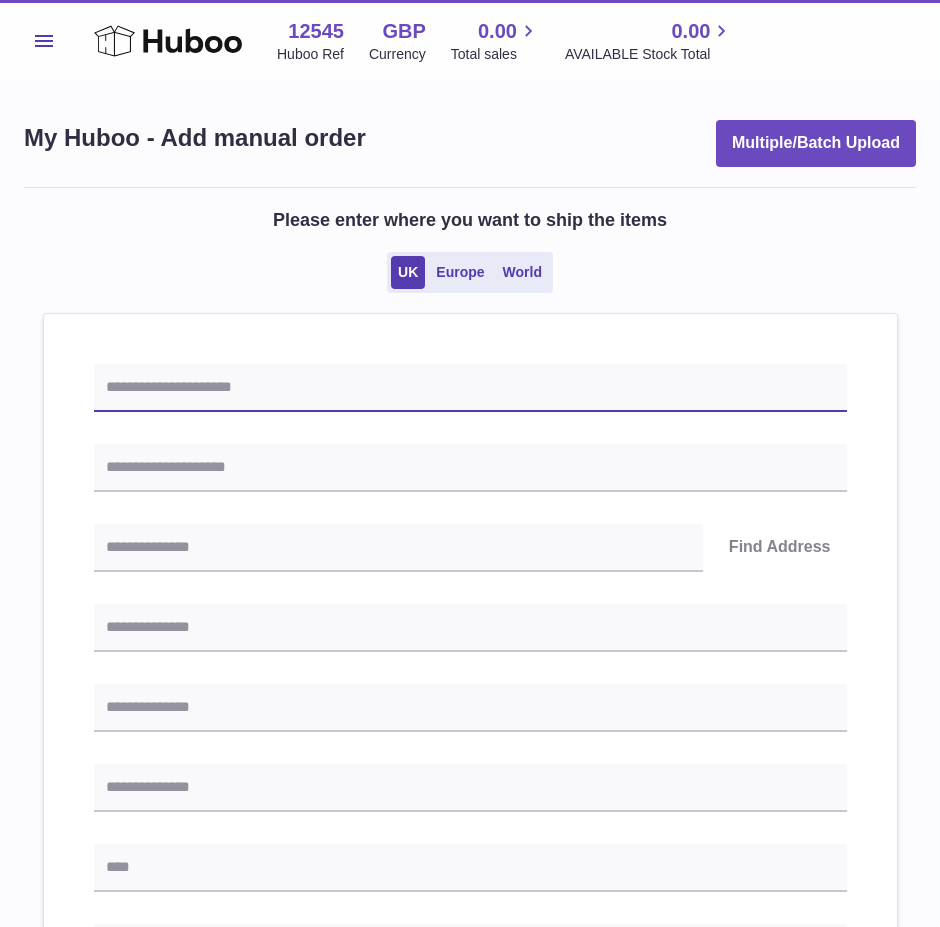 click at bounding box center [470, 388] 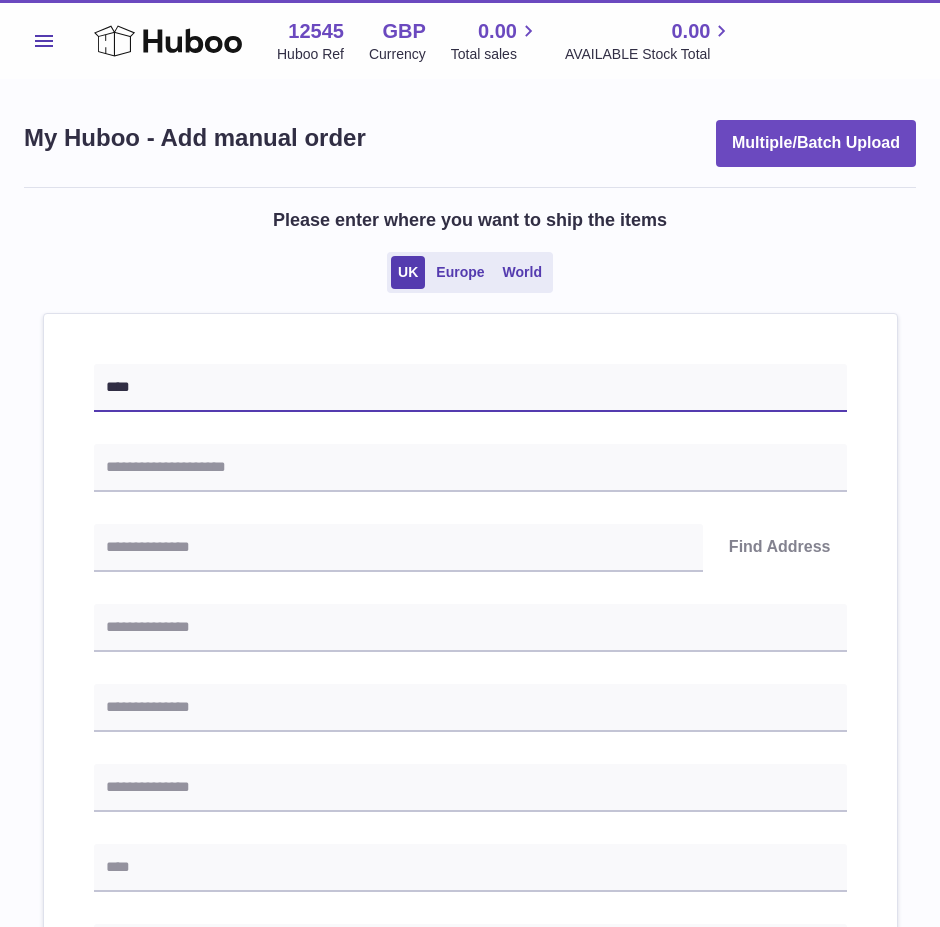 type on "****" 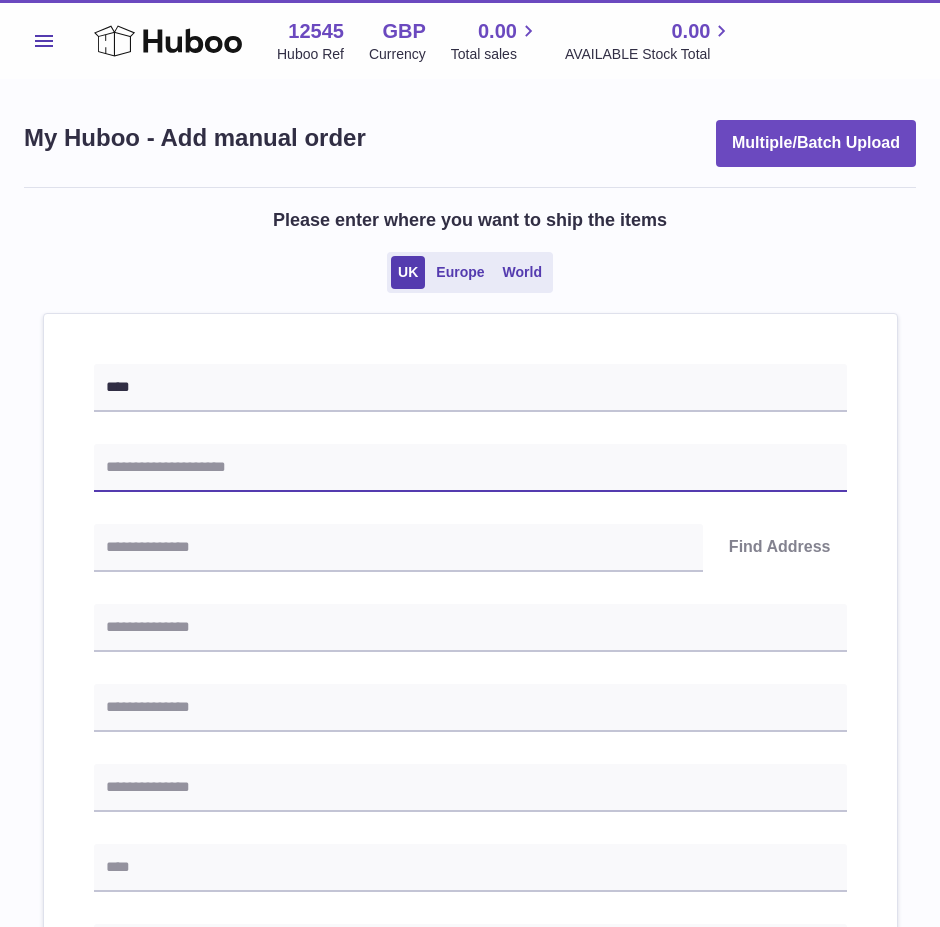 drag, startPoint x: 592, startPoint y: 451, endPoint x: 65, endPoint y: 441, distance: 527.09485 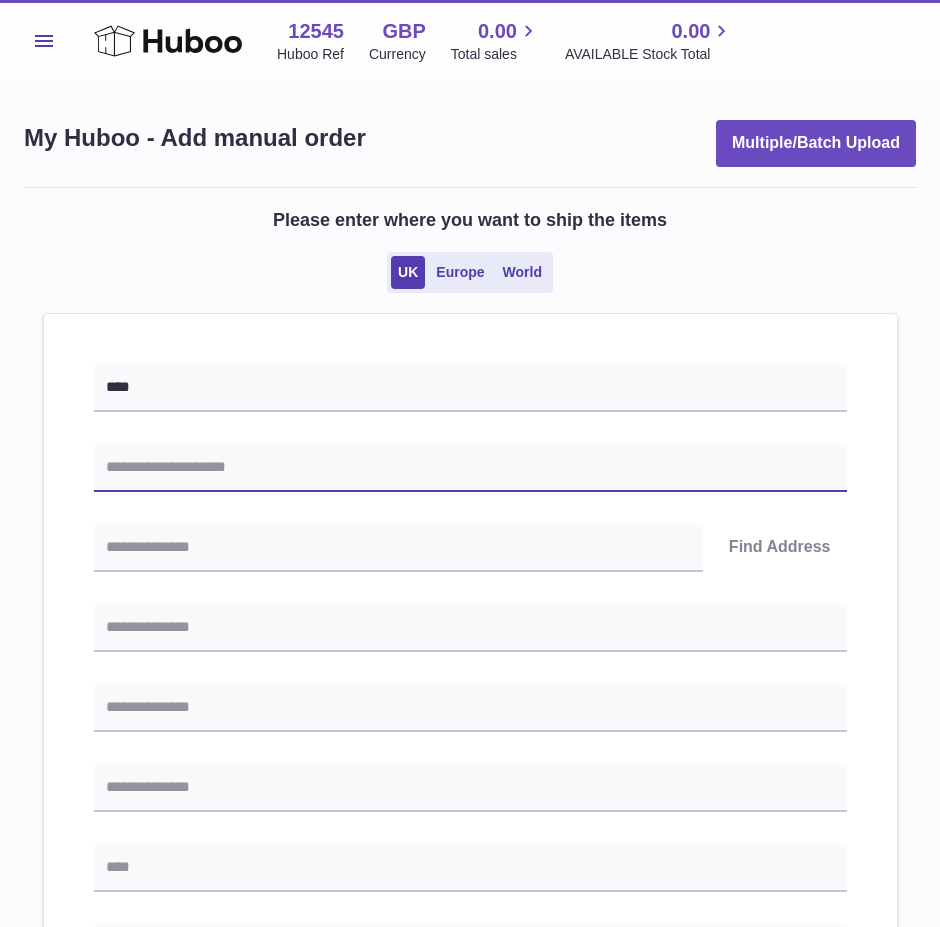 click at bounding box center (470, 468) 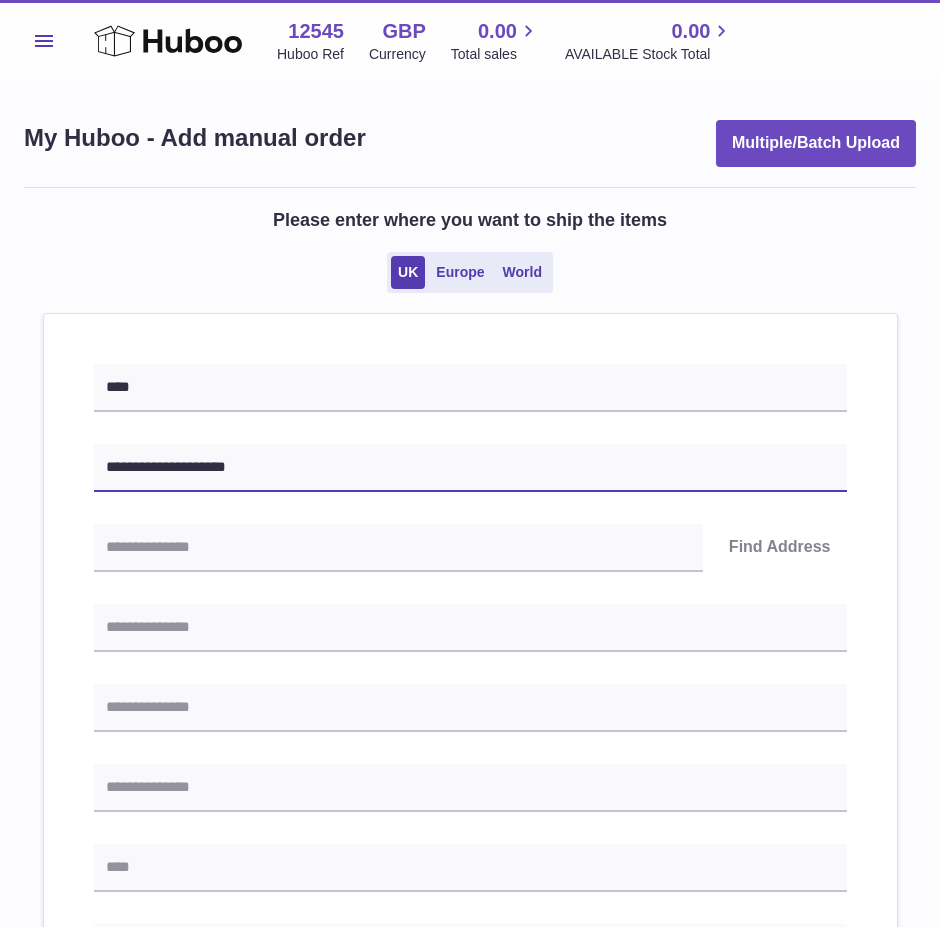 type on "**********" 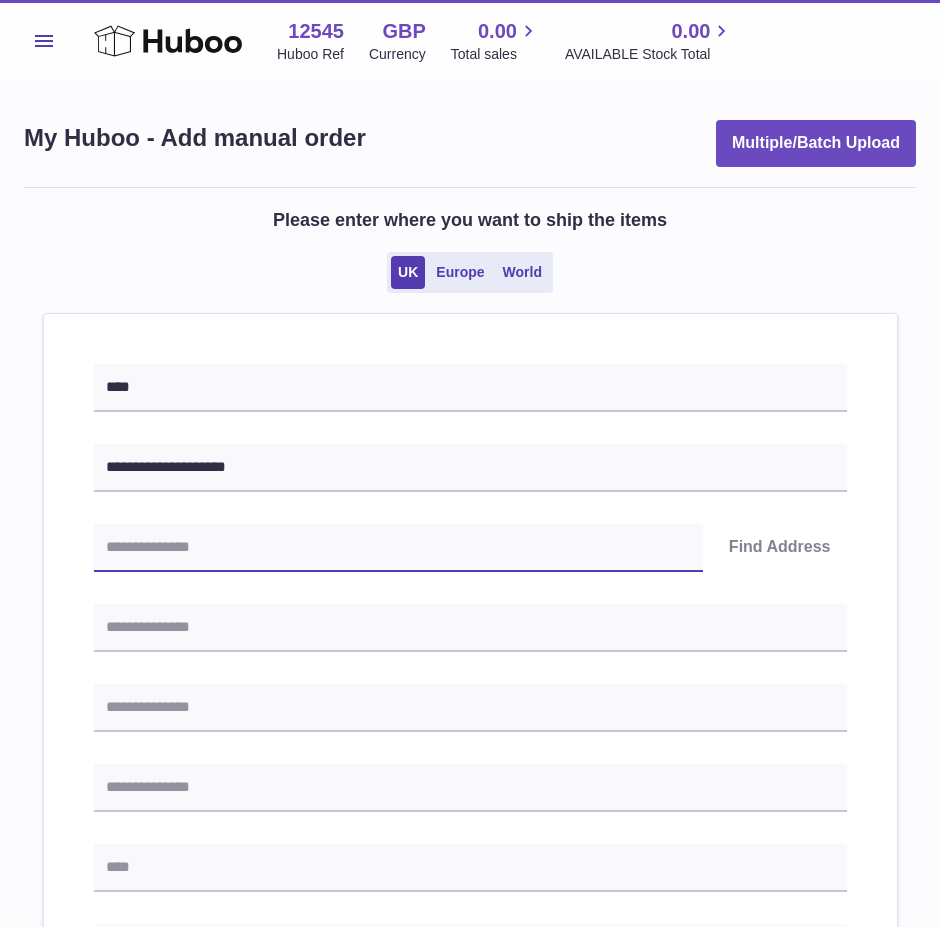 click at bounding box center (398, 548) 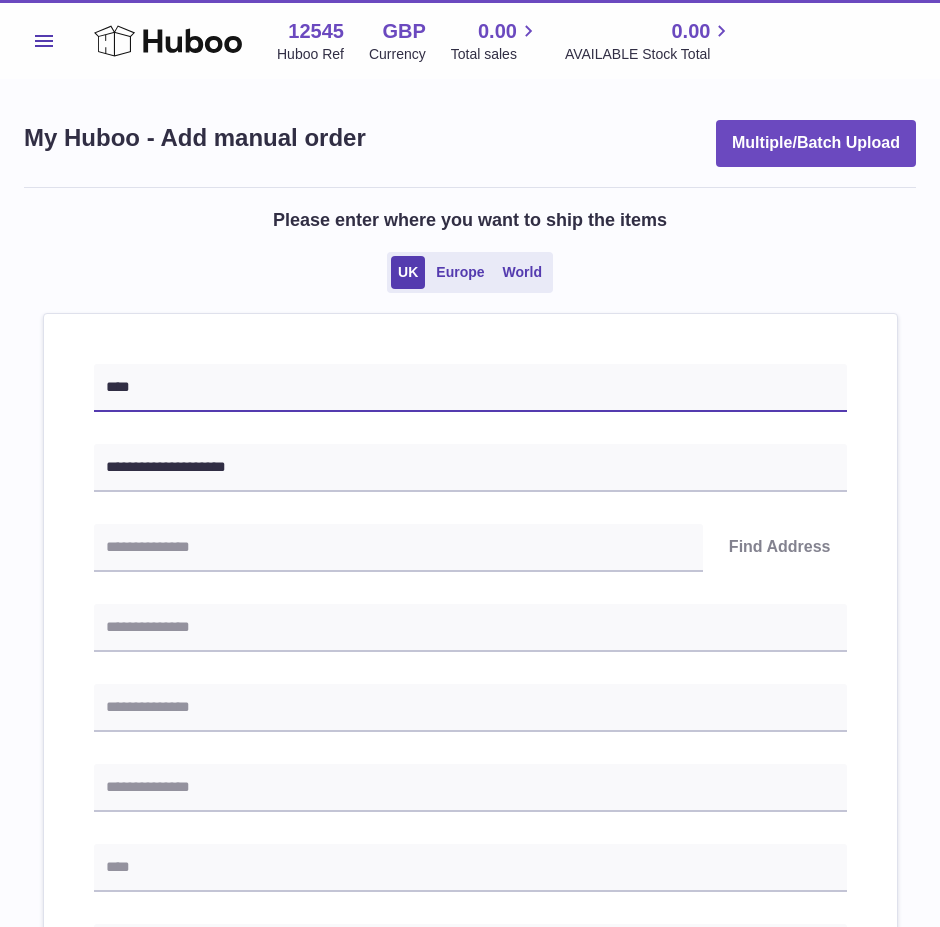 click on "****" at bounding box center [470, 388] 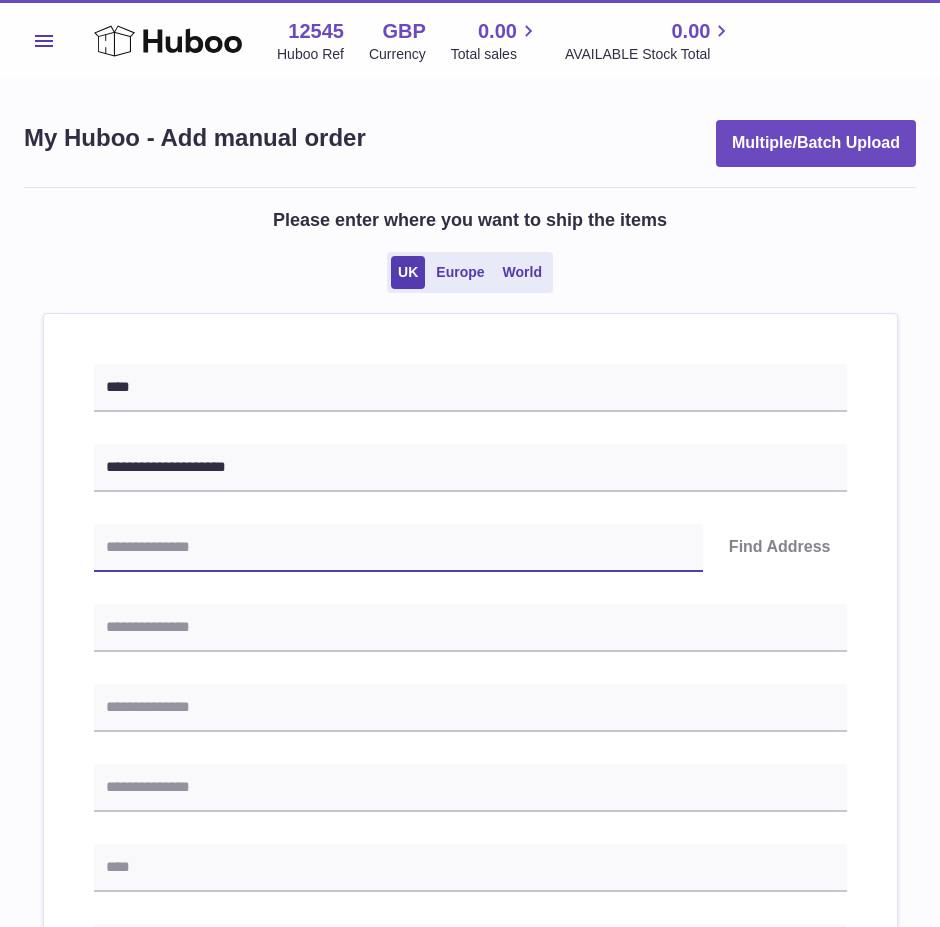 click at bounding box center [398, 548] 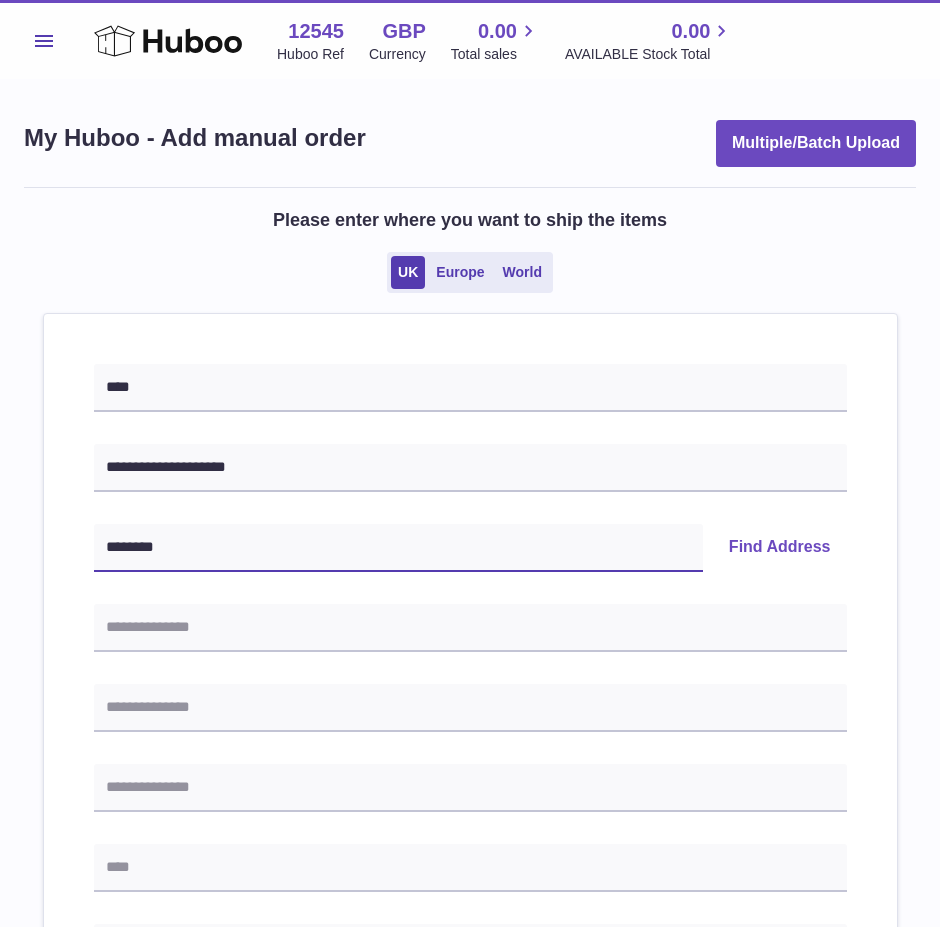 type on "********" 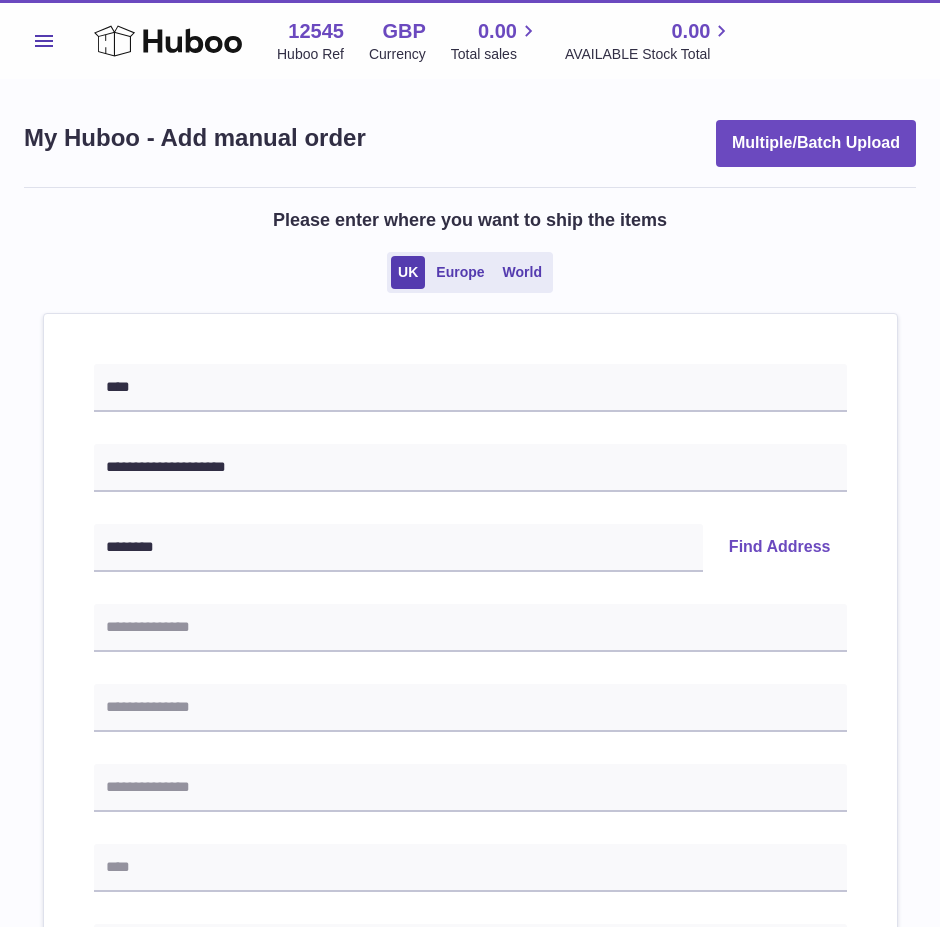 click on "Find Address" at bounding box center (780, 548) 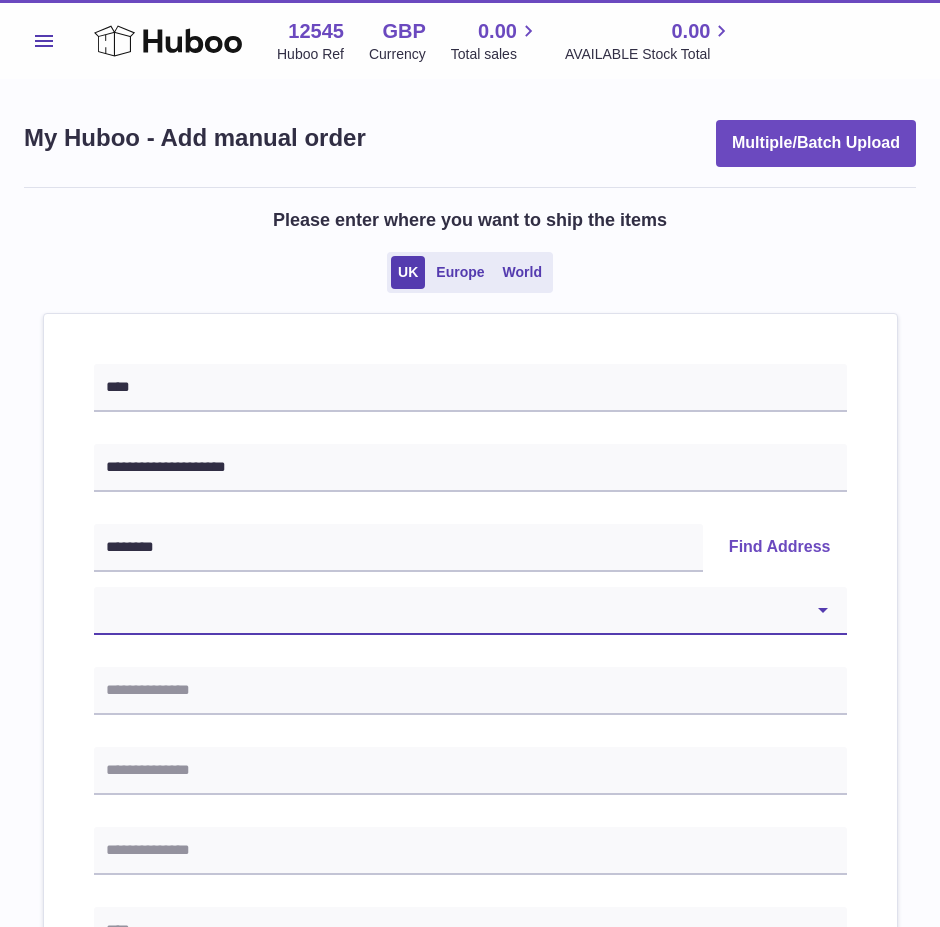 click on "[REDACTED]" at bounding box center (470, 611) 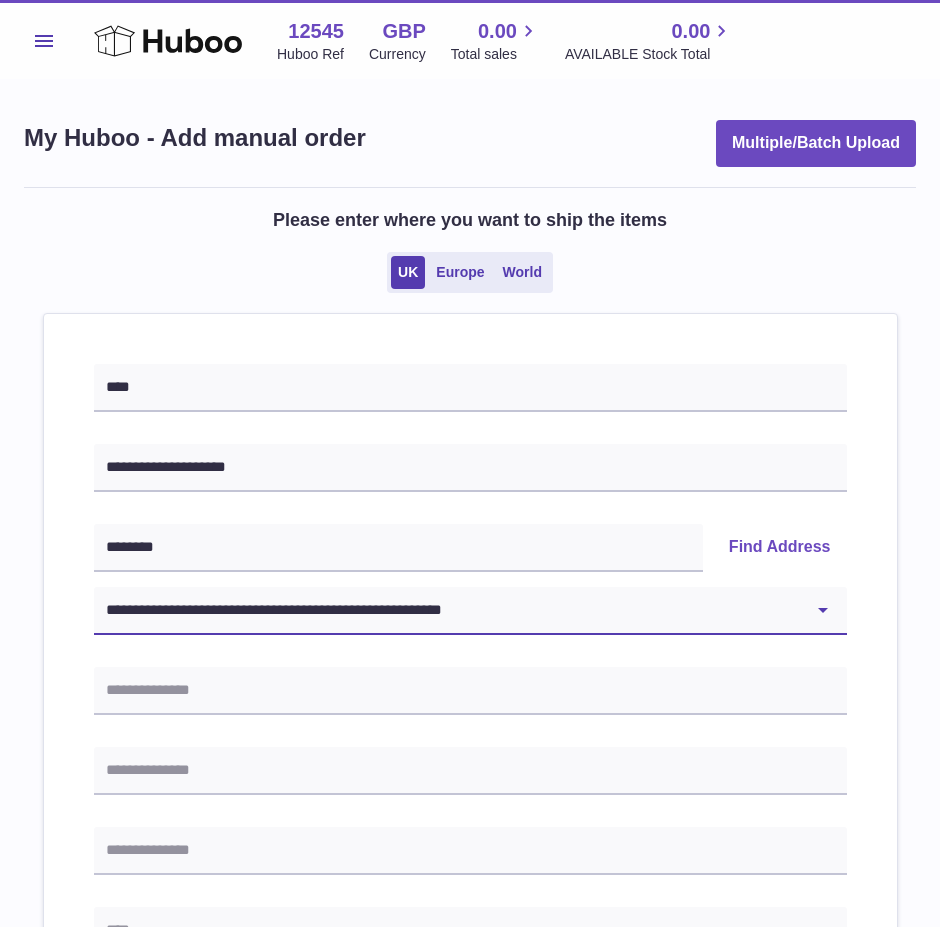 click on "[REDACTED]" at bounding box center (470, 611) 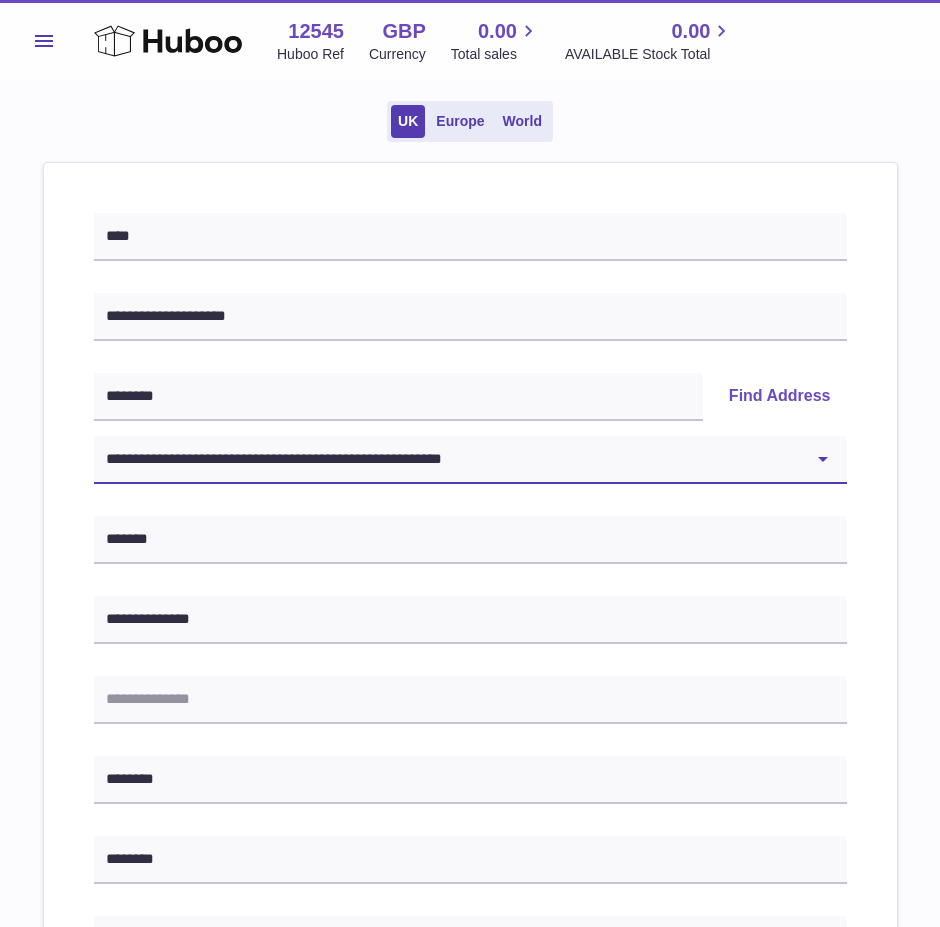 scroll, scrollTop: 200, scrollLeft: 0, axis: vertical 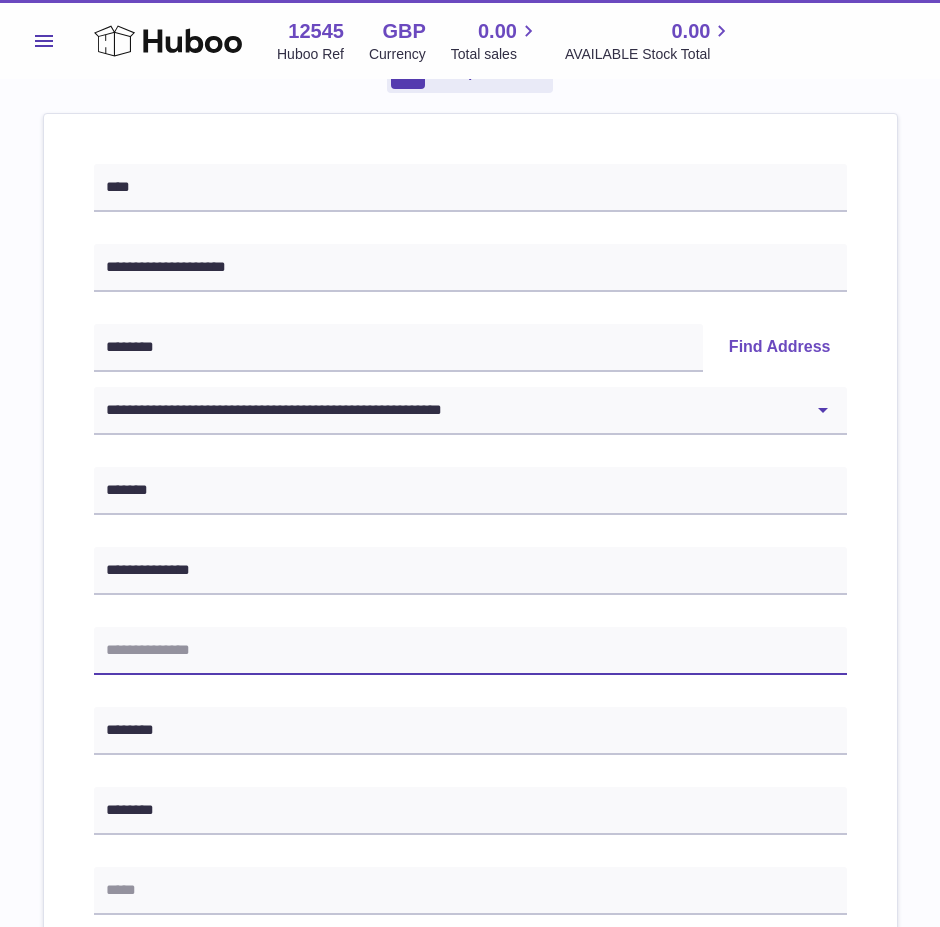 drag, startPoint x: 515, startPoint y: 637, endPoint x: 266, endPoint y: 649, distance: 249.28899 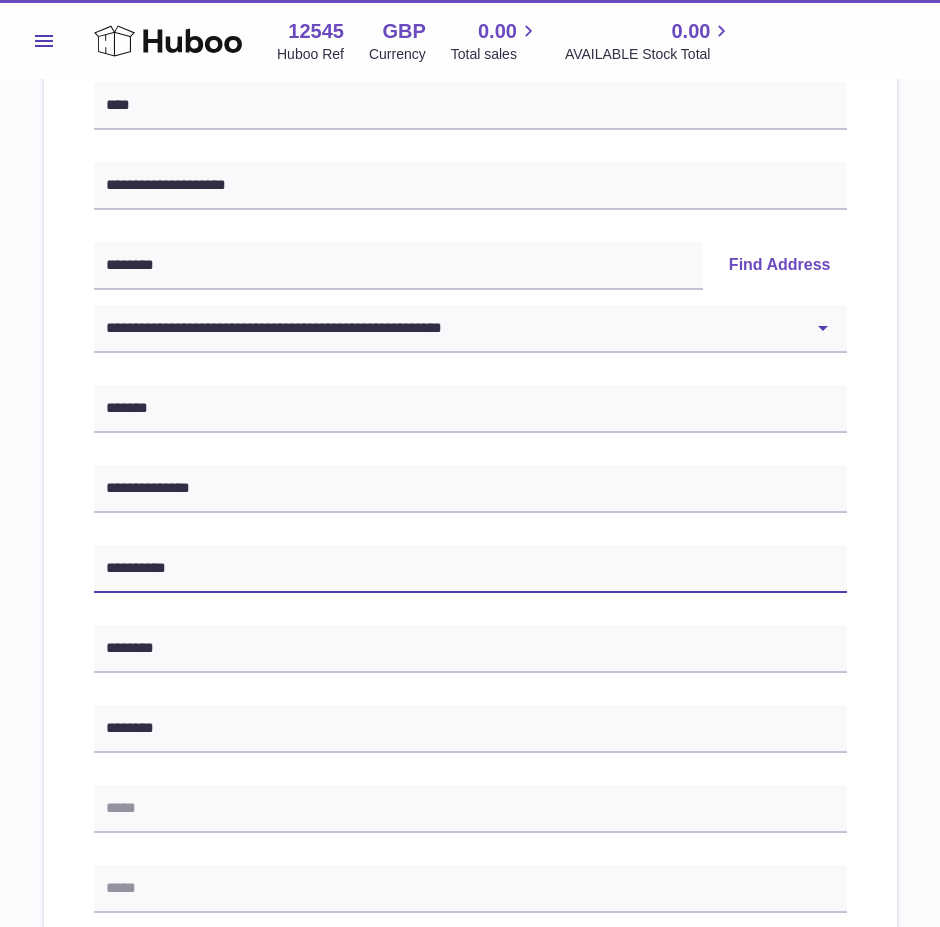 scroll, scrollTop: 400, scrollLeft: 0, axis: vertical 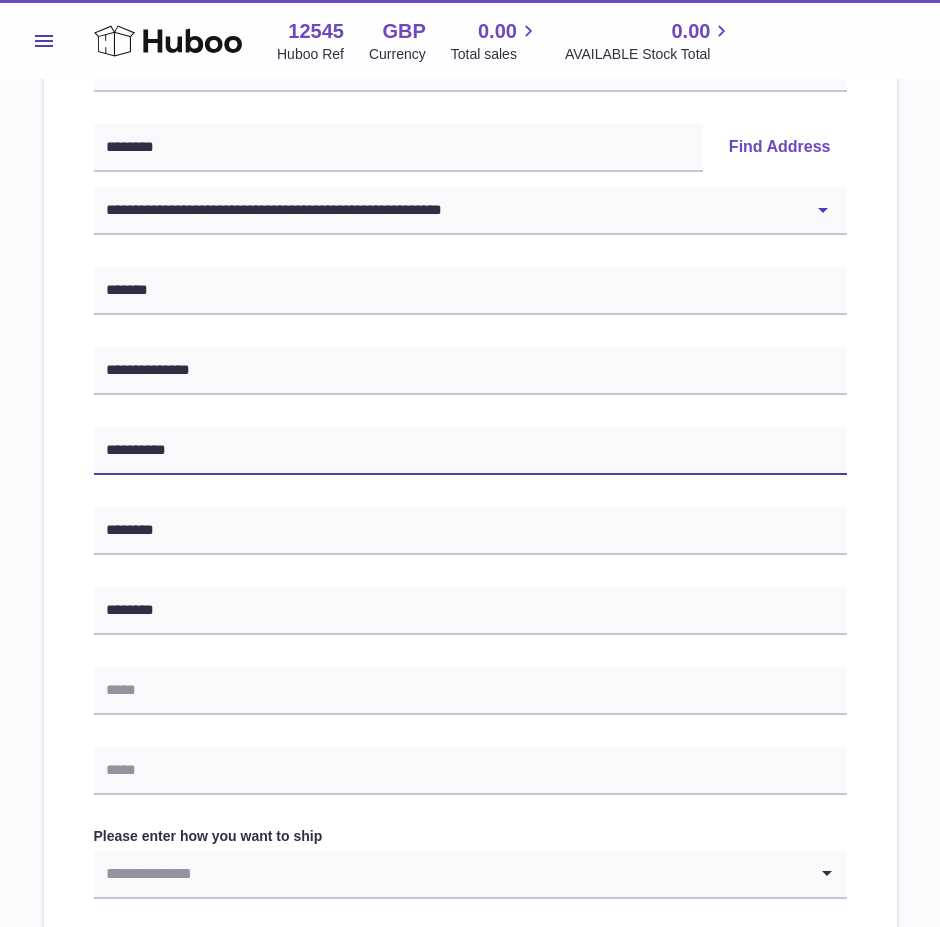 type on "**********" 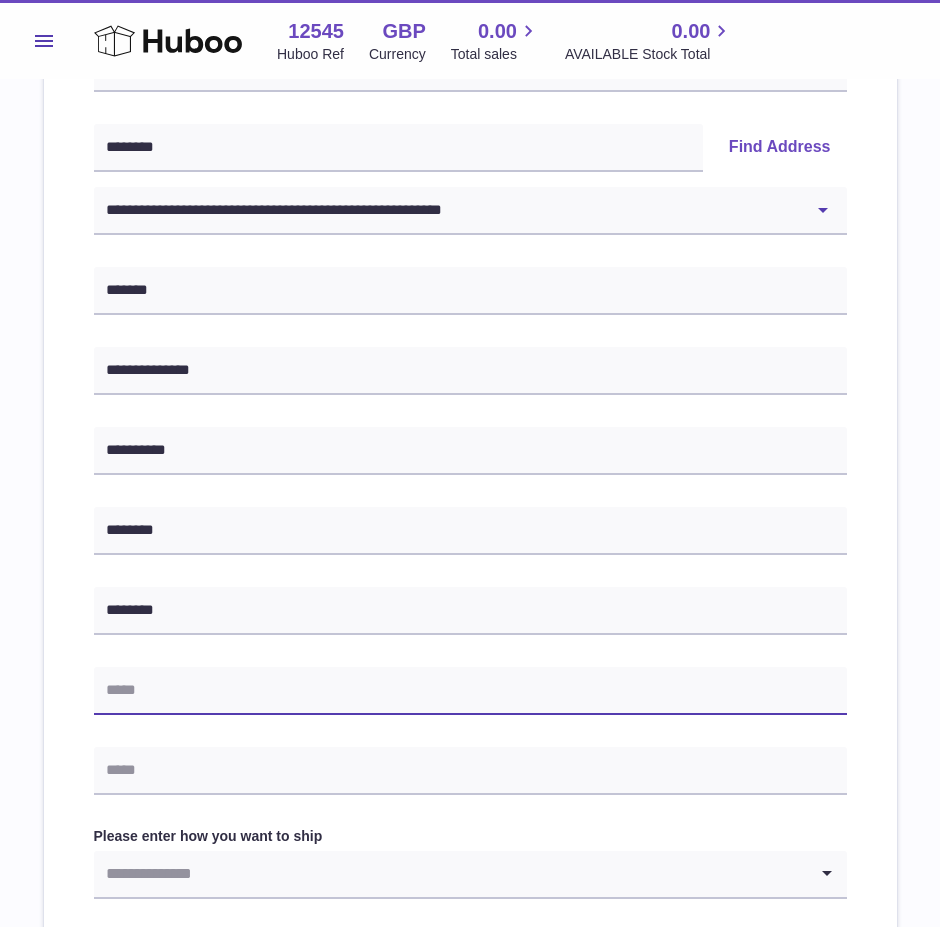 click at bounding box center (470, 691) 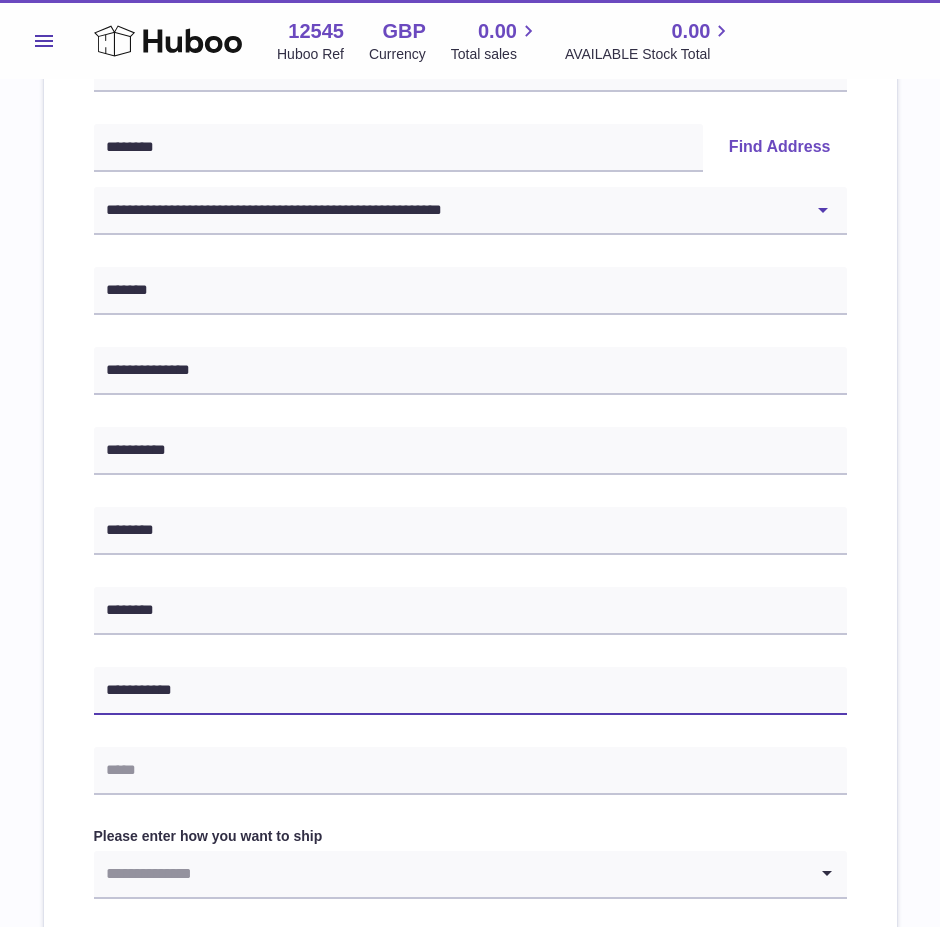 type on "**********" 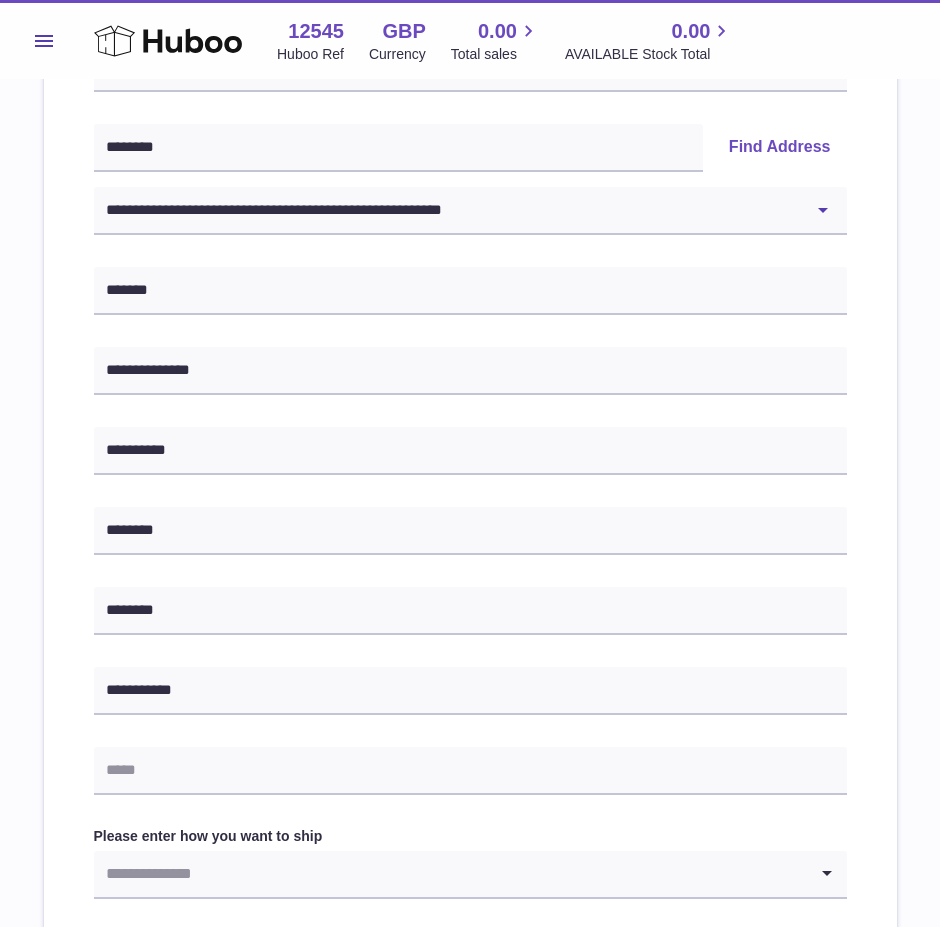 drag, startPoint x: 561, startPoint y: 721, endPoint x: 231, endPoint y: 708, distance: 330.25595 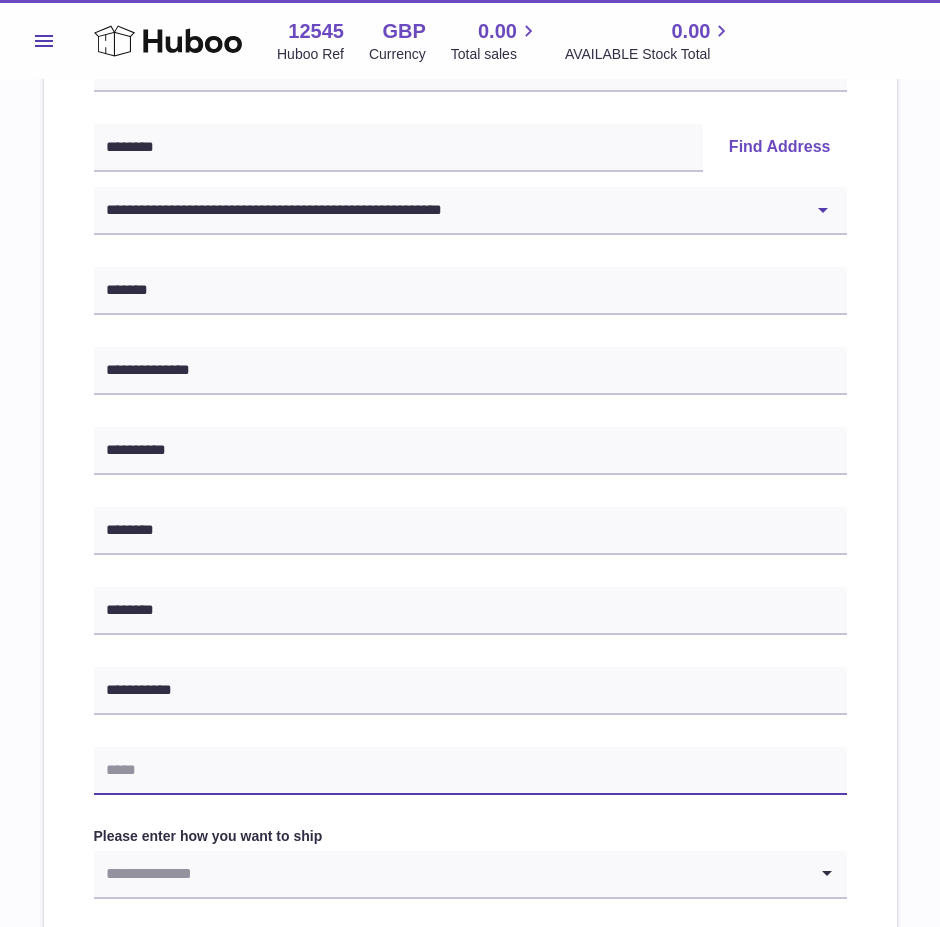 click at bounding box center [470, 771] 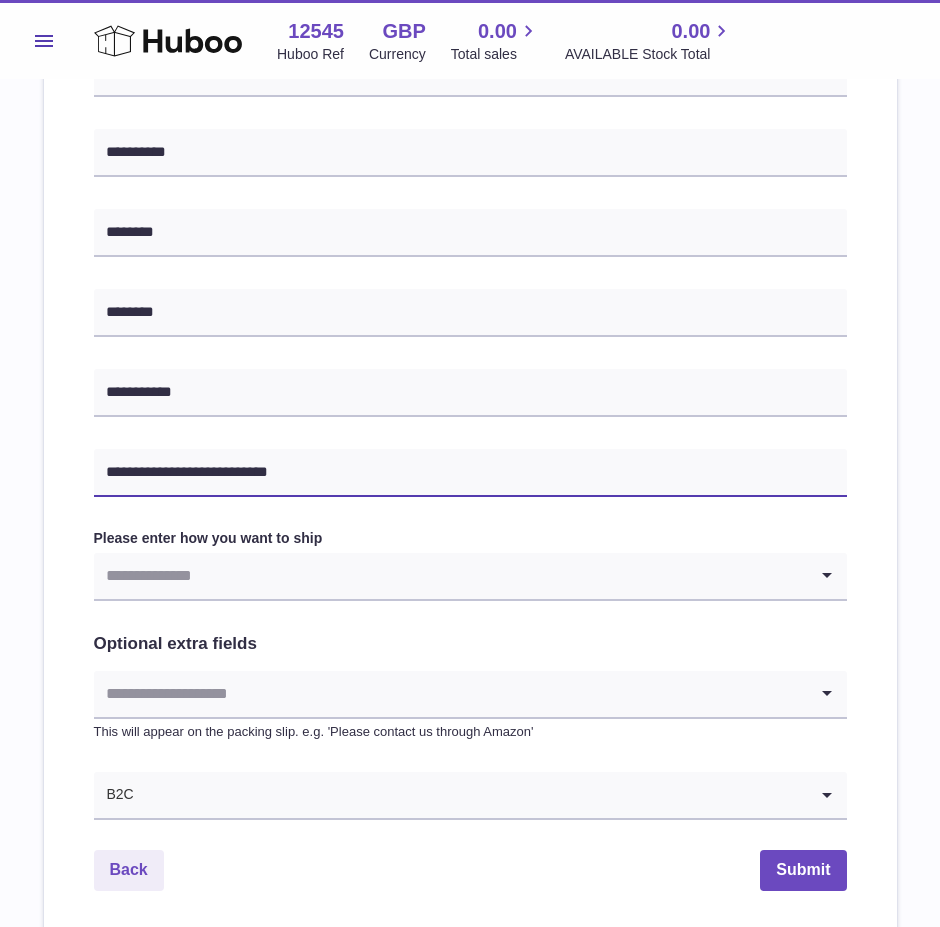 scroll, scrollTop: 700, scrollLeft: 0, axis: vertical 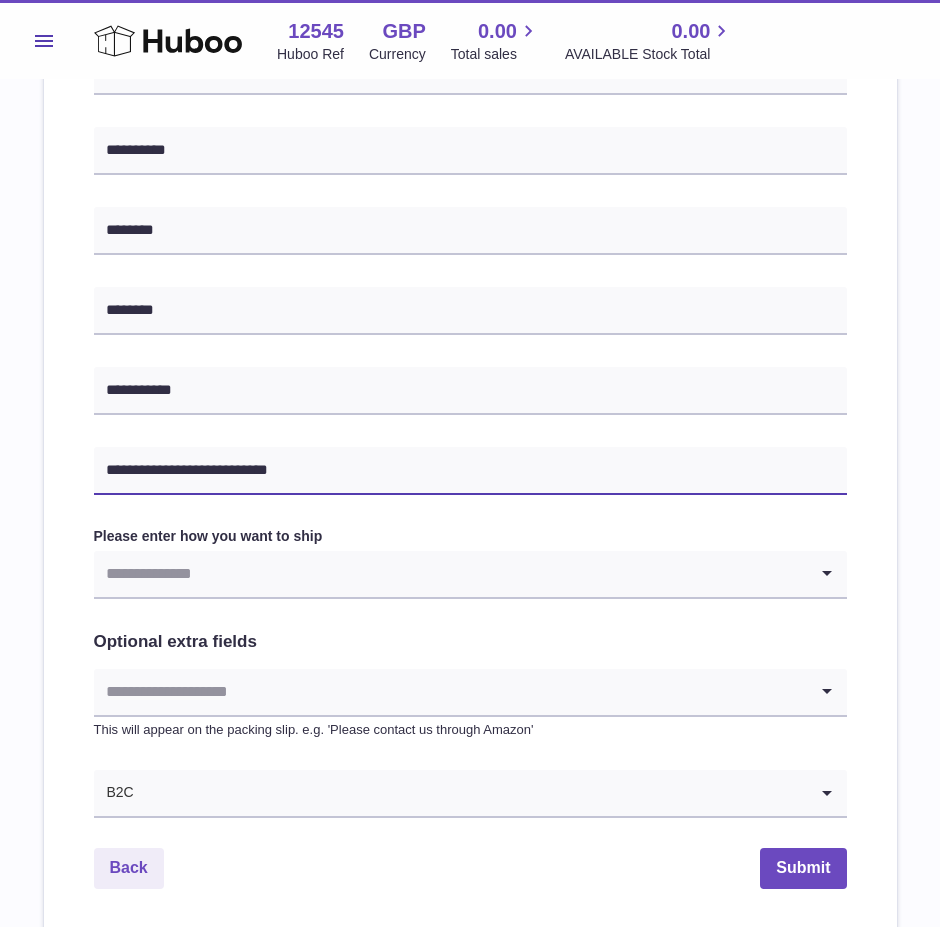 type on "**********" 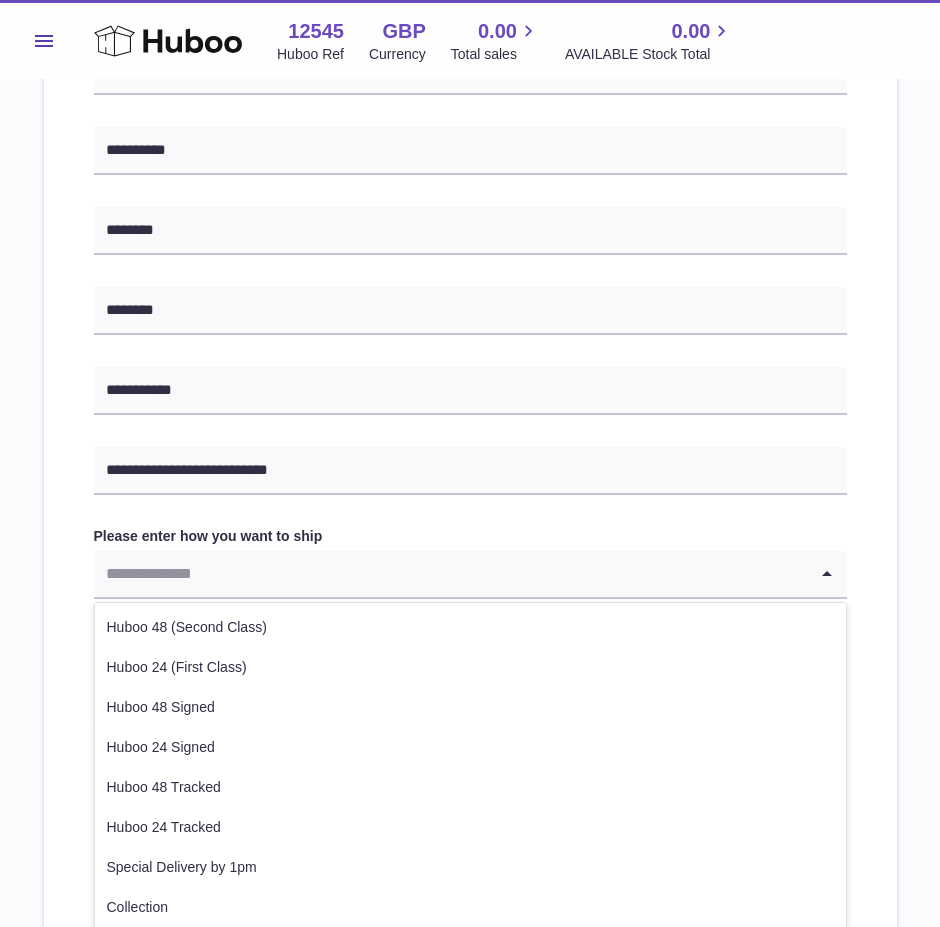 drag, startPoint x: 159, startPoint y: 572, endPoint x: 168, endPoint y: 584, distance: 15 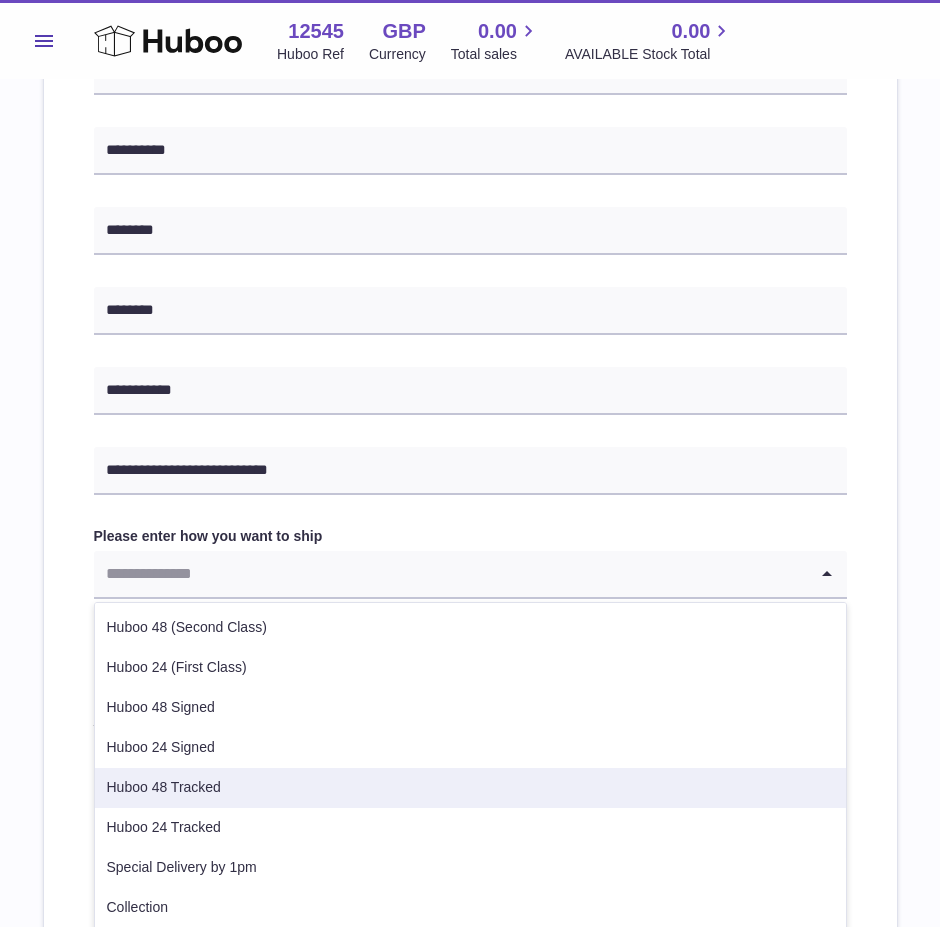 click on "Huboo 48 Tracked" at bounding box center (470, 788) 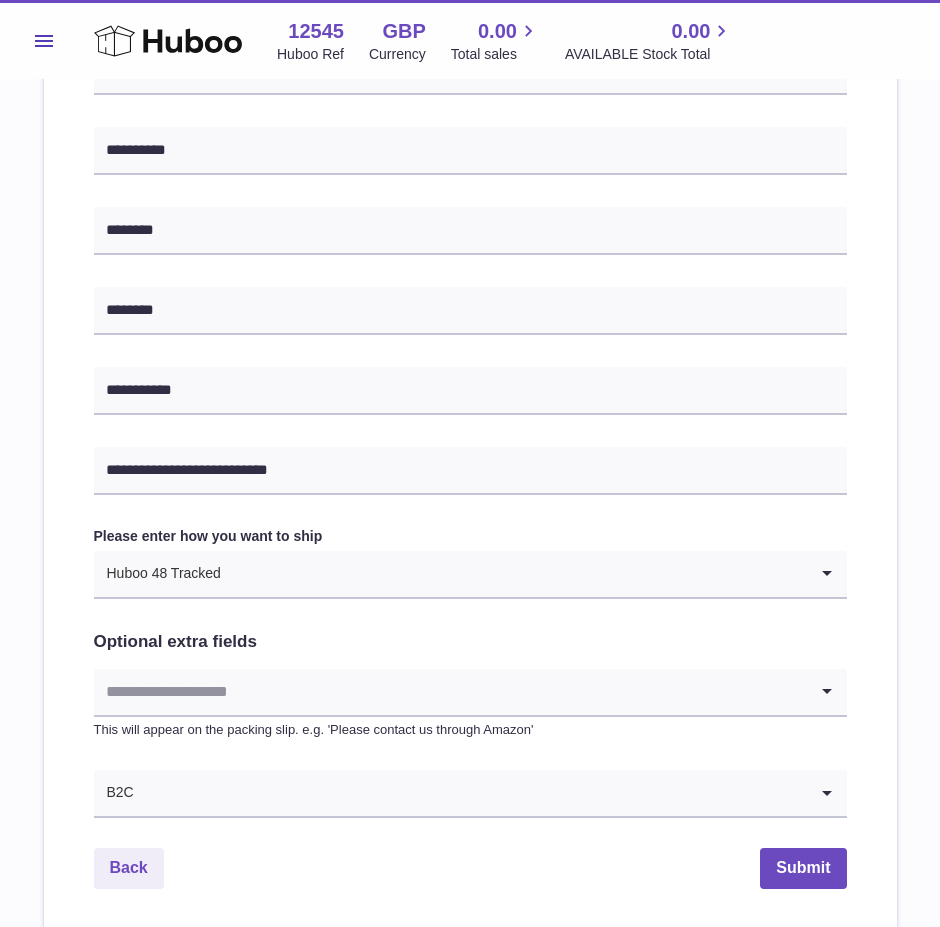 click at bounding box center (450, 692) 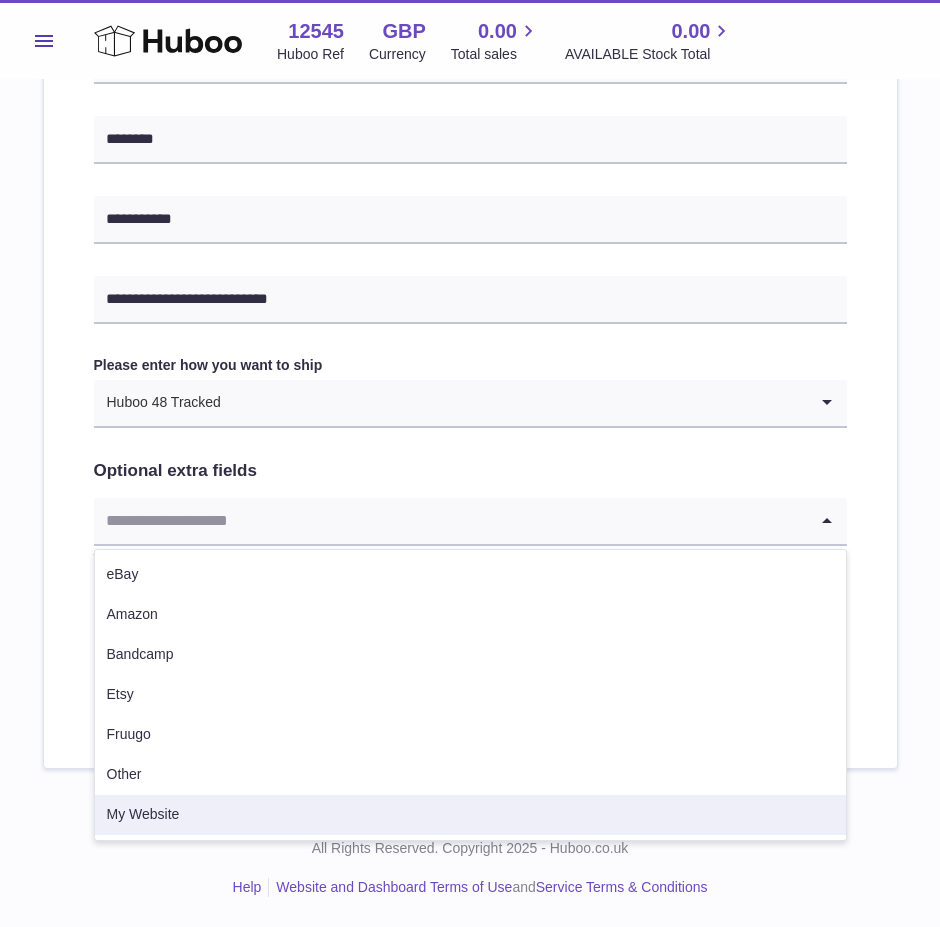 click on "My Website" at bounding box center (470, 815) 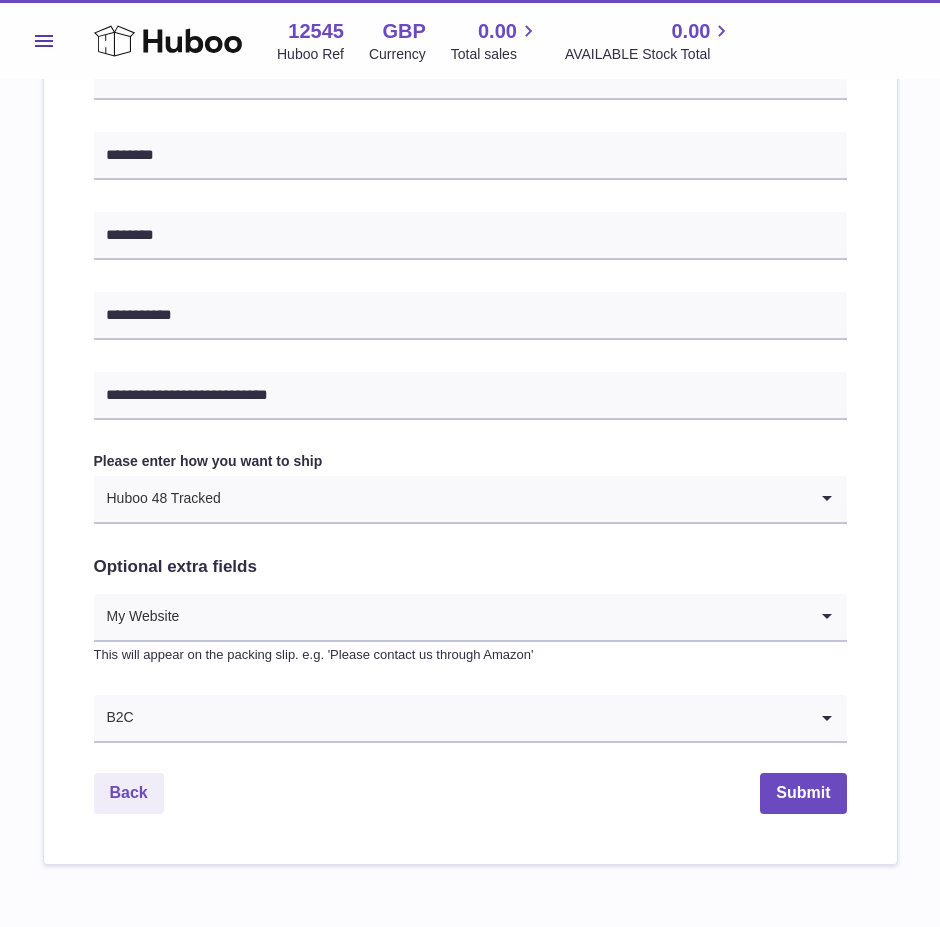 scroll, scrollTop: 871, scrollLeft: 0, axis: vertical 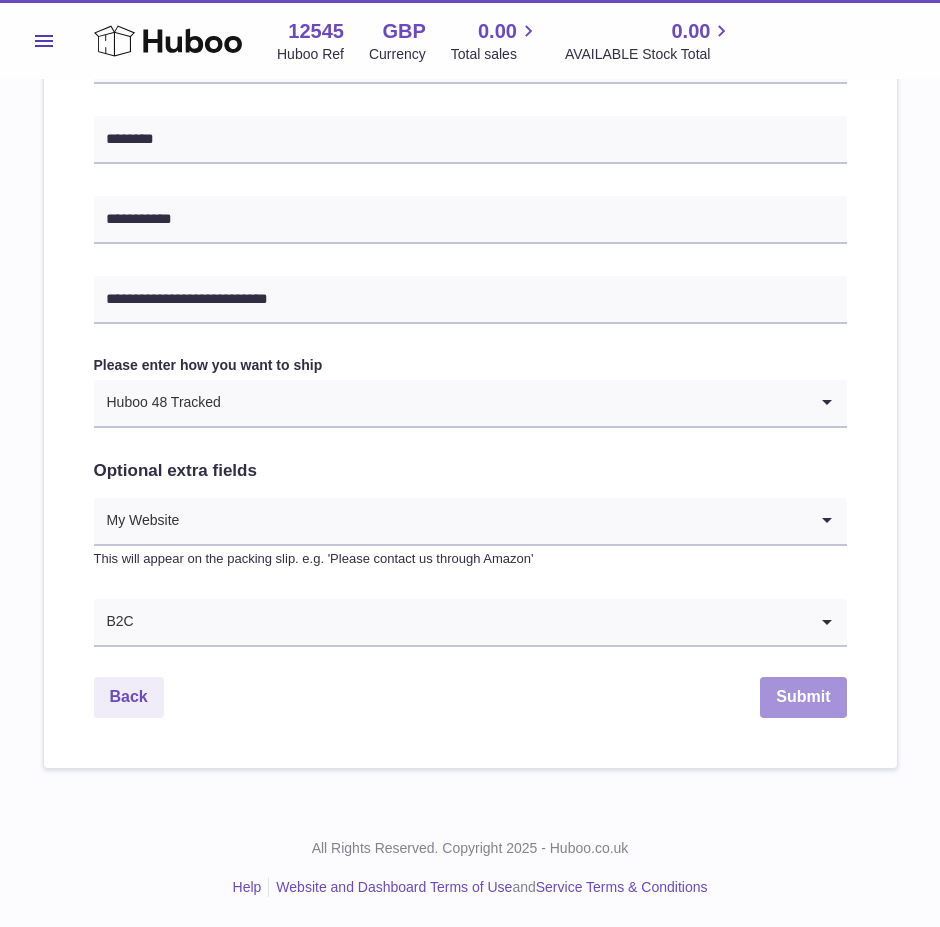 click on "Submit" at bounding box center [803, 697] 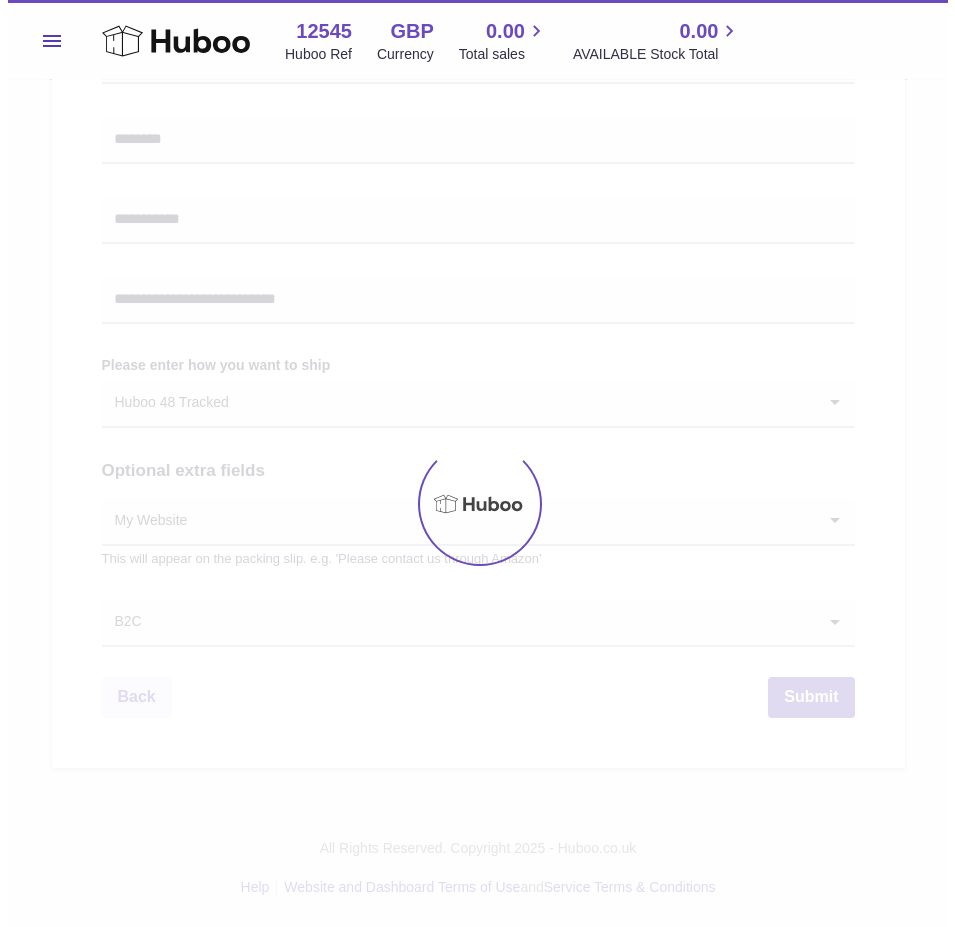 scroll, scrollTop: 0, scrollLeft: 0, axis: both 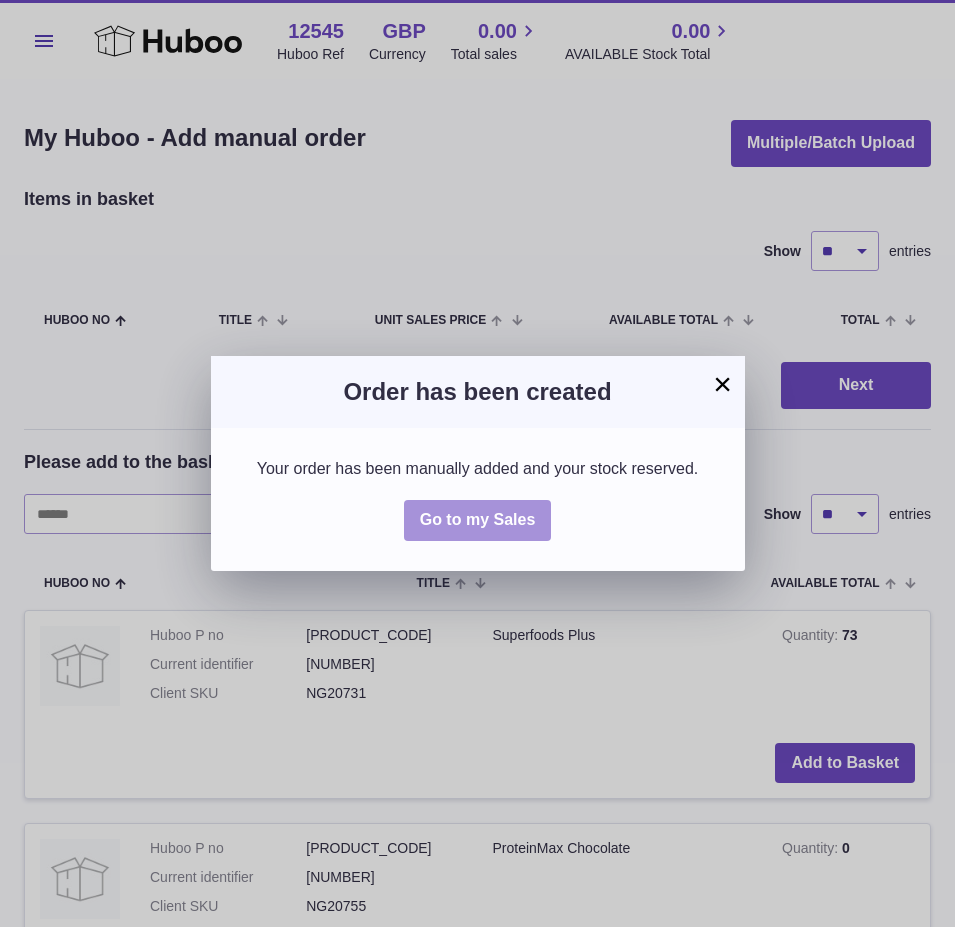 click on "Go to my Sales" at bounding box center [478, 519] 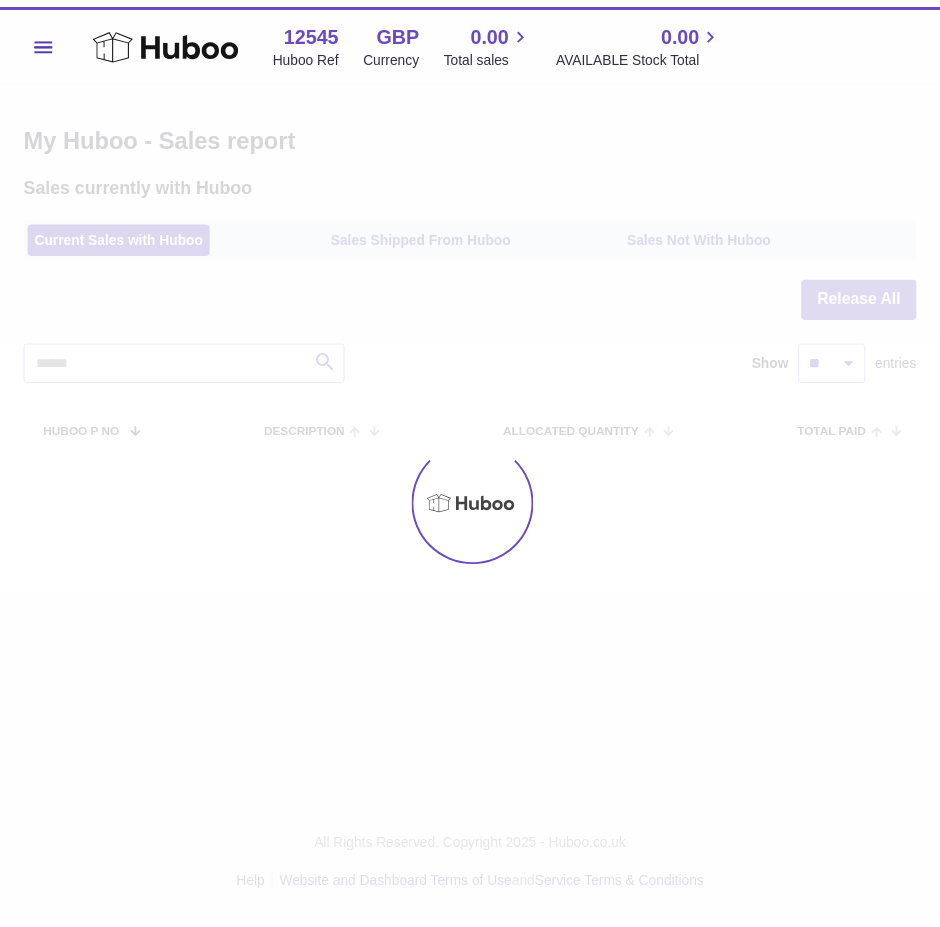 scroll, scrollTop: 0, scrollLeft: 0, axis: both 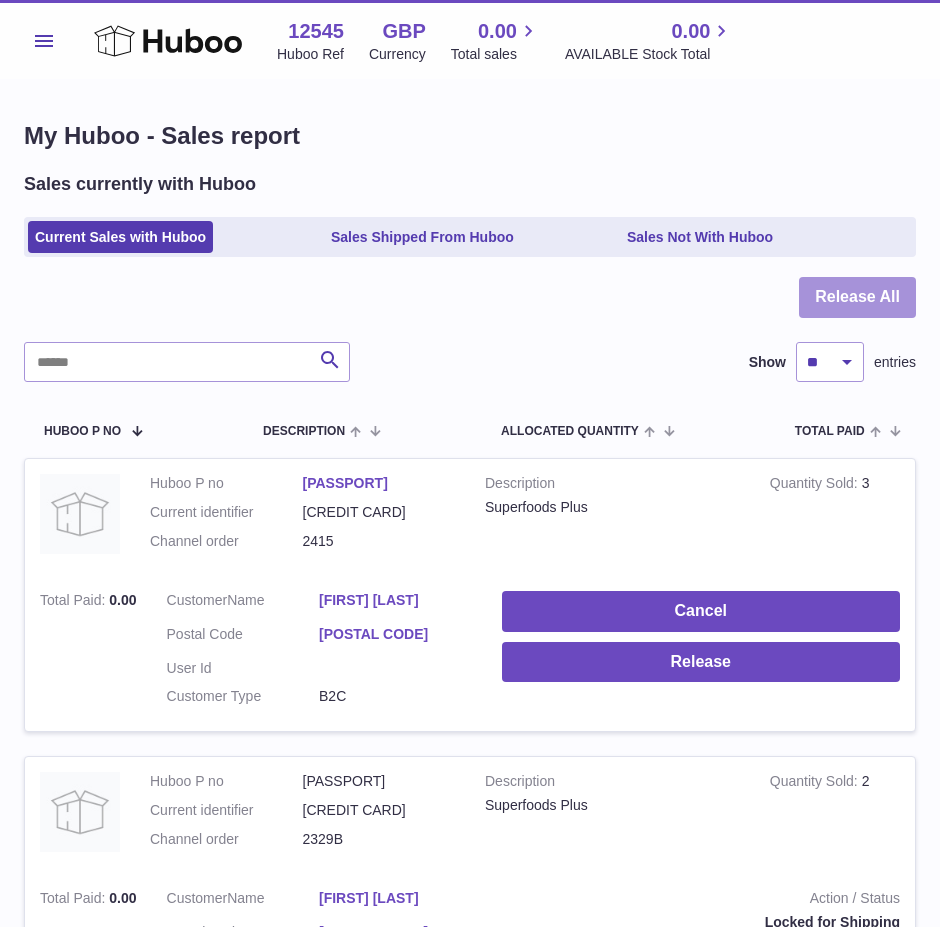 click on "Release All" at bounding box center [857, 297] 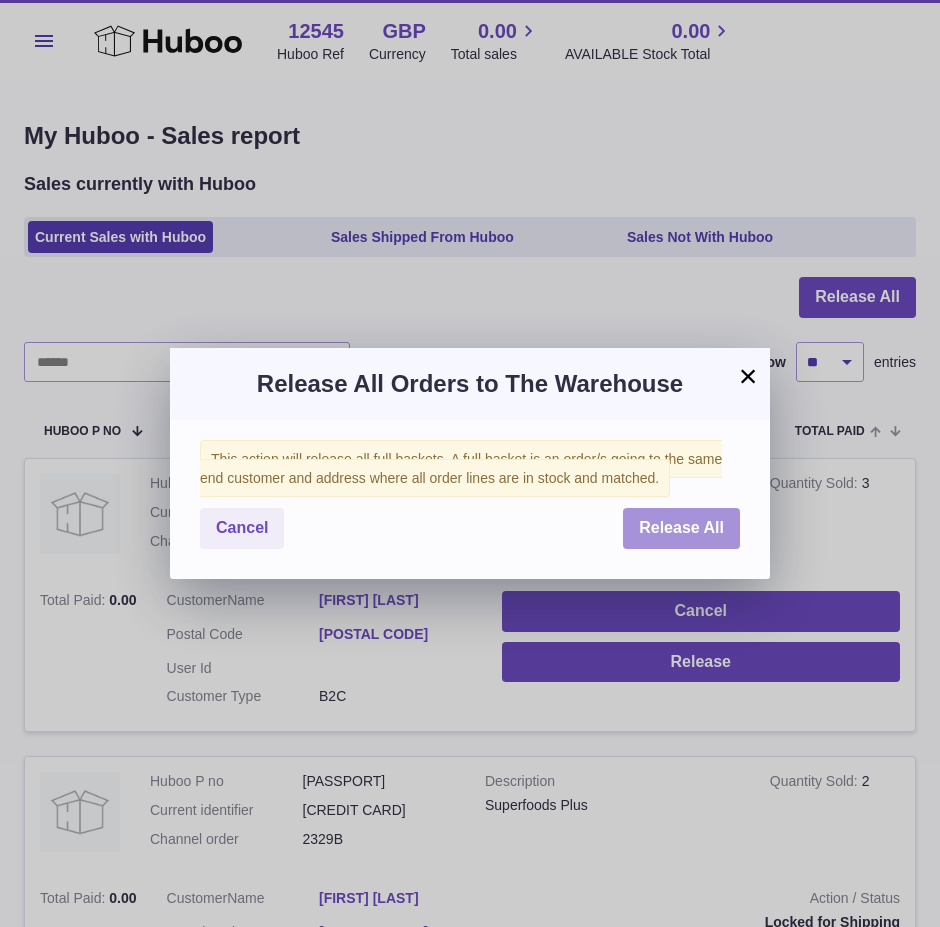 click on "Release All" at bounding box center [681, 527] 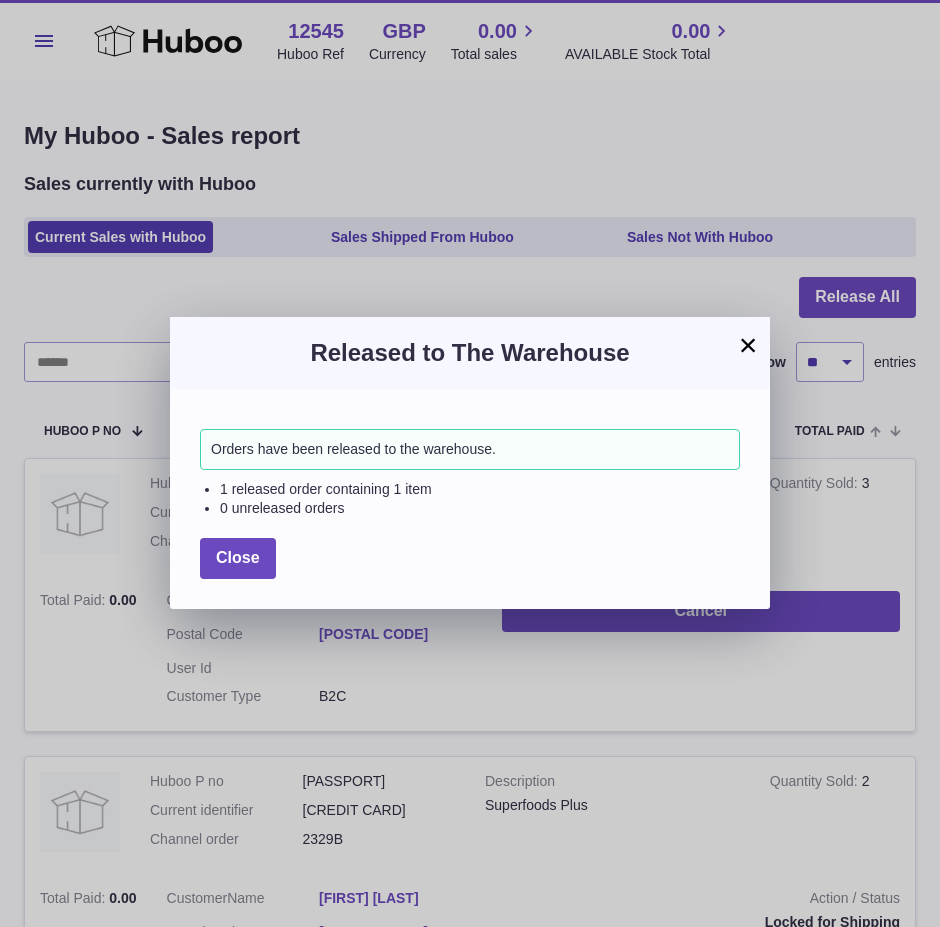 click on "×" at bounding box center [748, 345] 